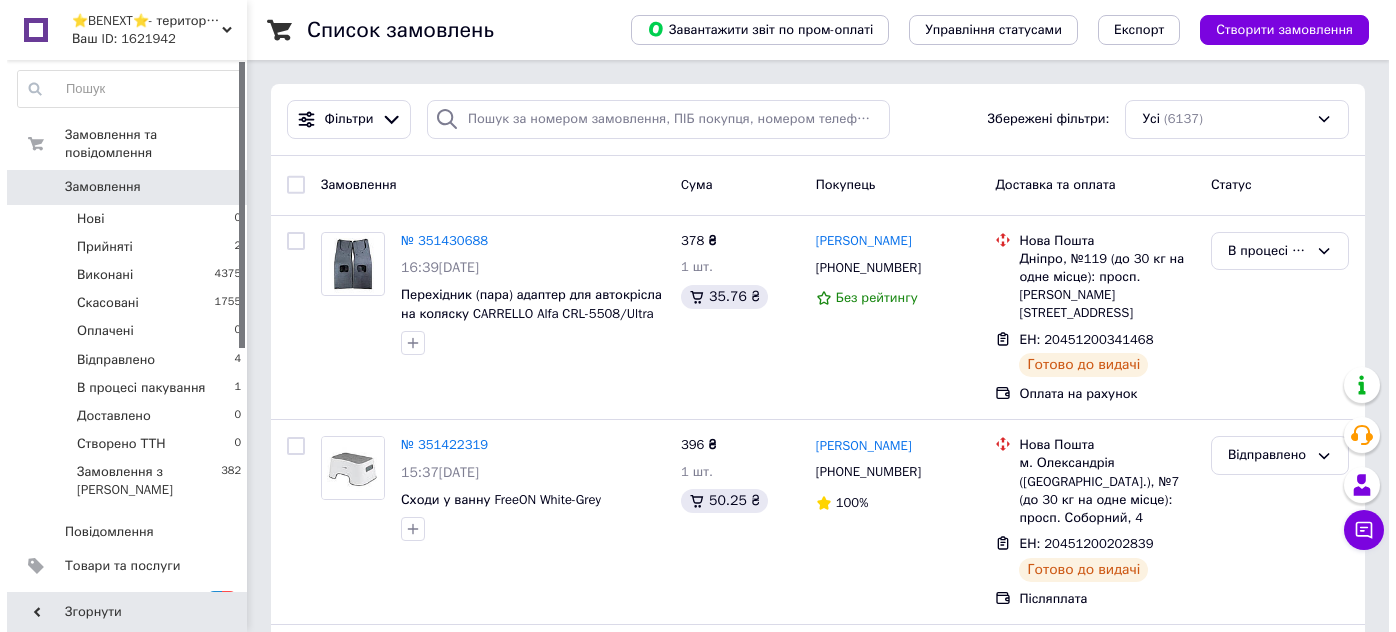 scroll, scrollTop: 0, scrollLeft: 0, axis: both 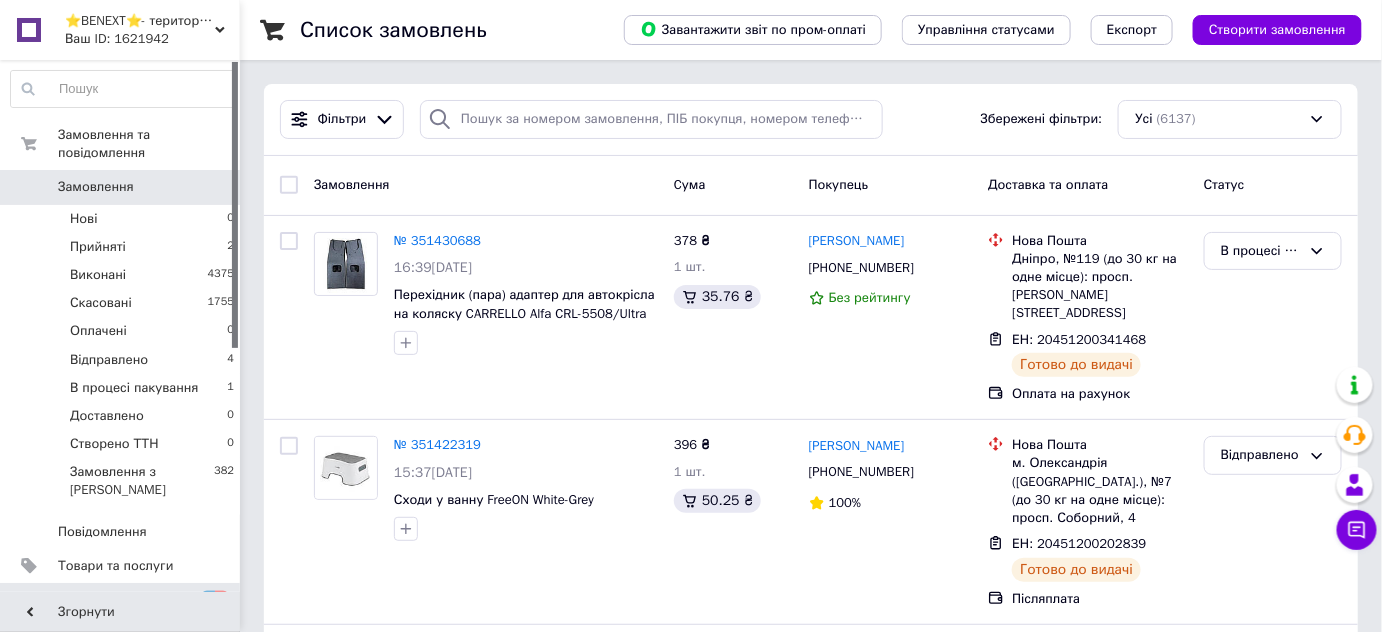 click on "[DEMOGRAPHIC_DATA]" at bounding box center [121, 600] 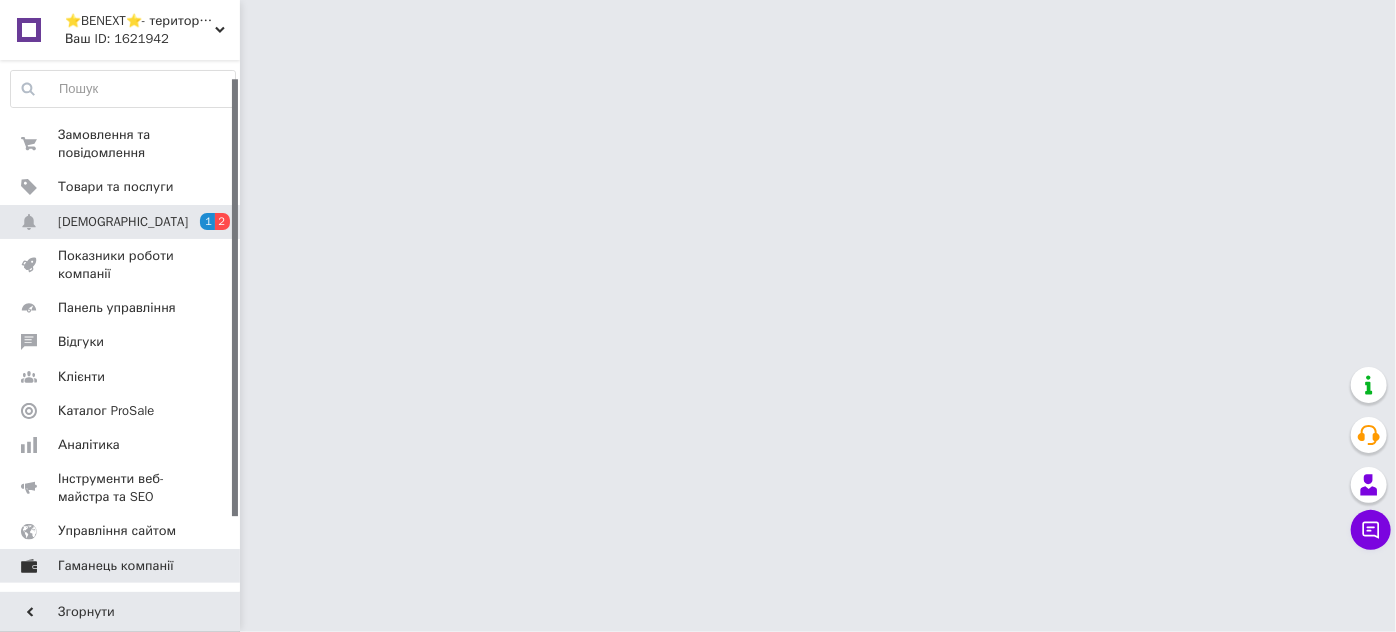 scroll, scrollTop: 110, scrollLeft: 0, axis: vertical 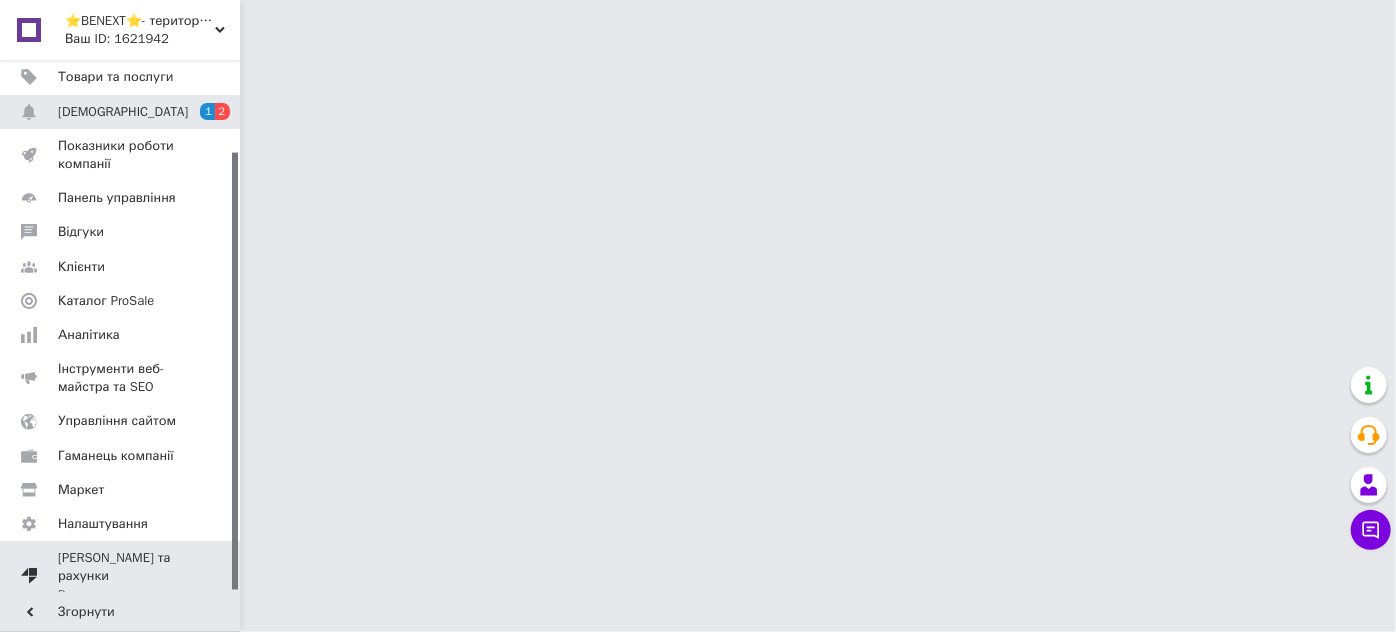 click on "[PERSON_NAME] та рахунки Prom топ" at bounding box center [121, 576] 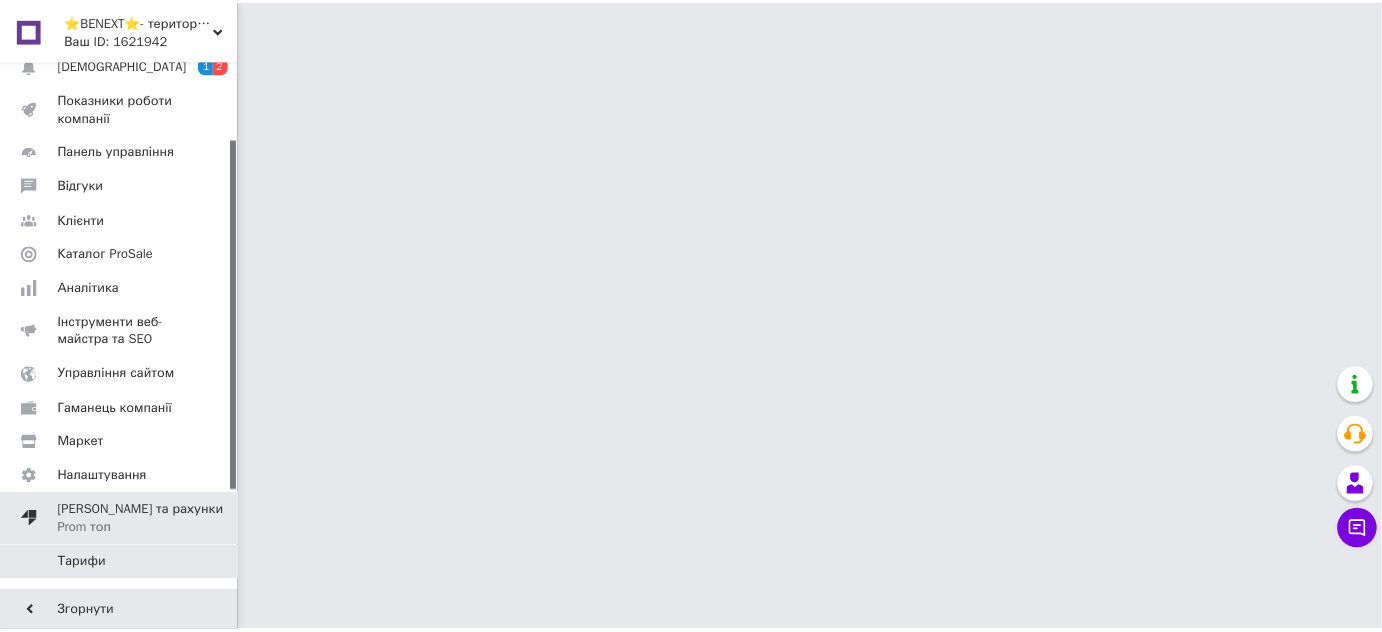 scroll, scrollTop: 265, scrollLeft: 0, axis: vertical 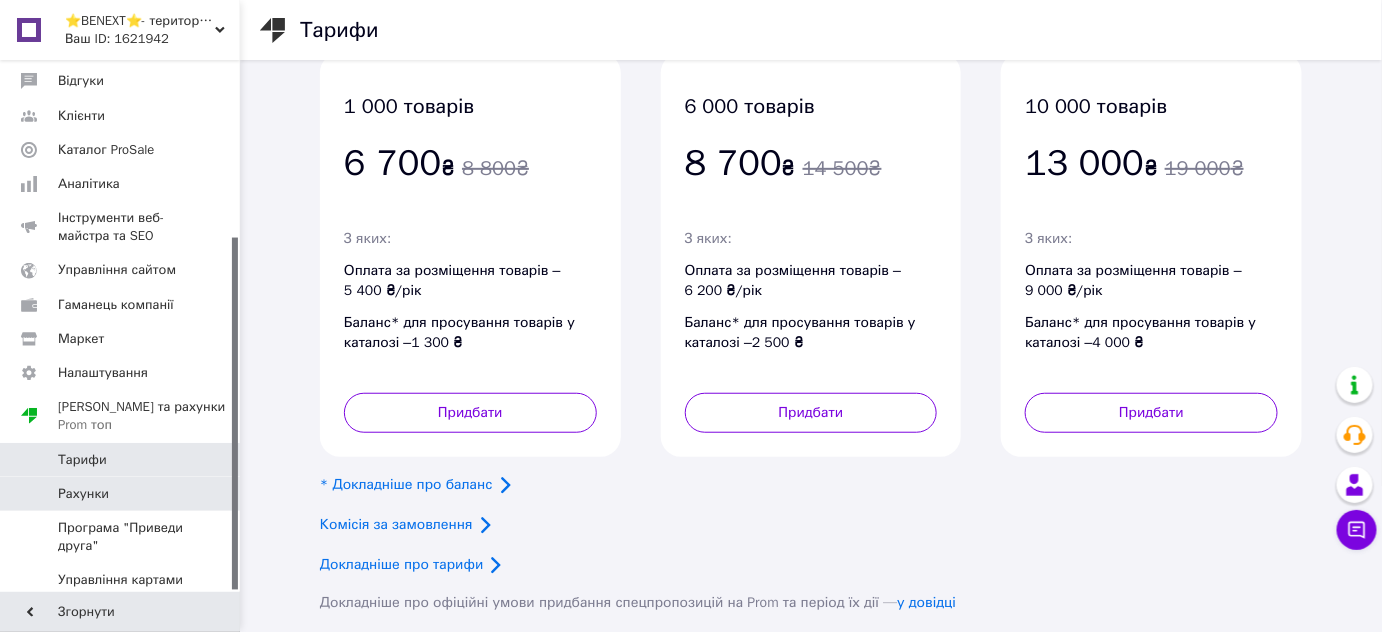 click on "Рахунки" at bounding box center [123, 494] 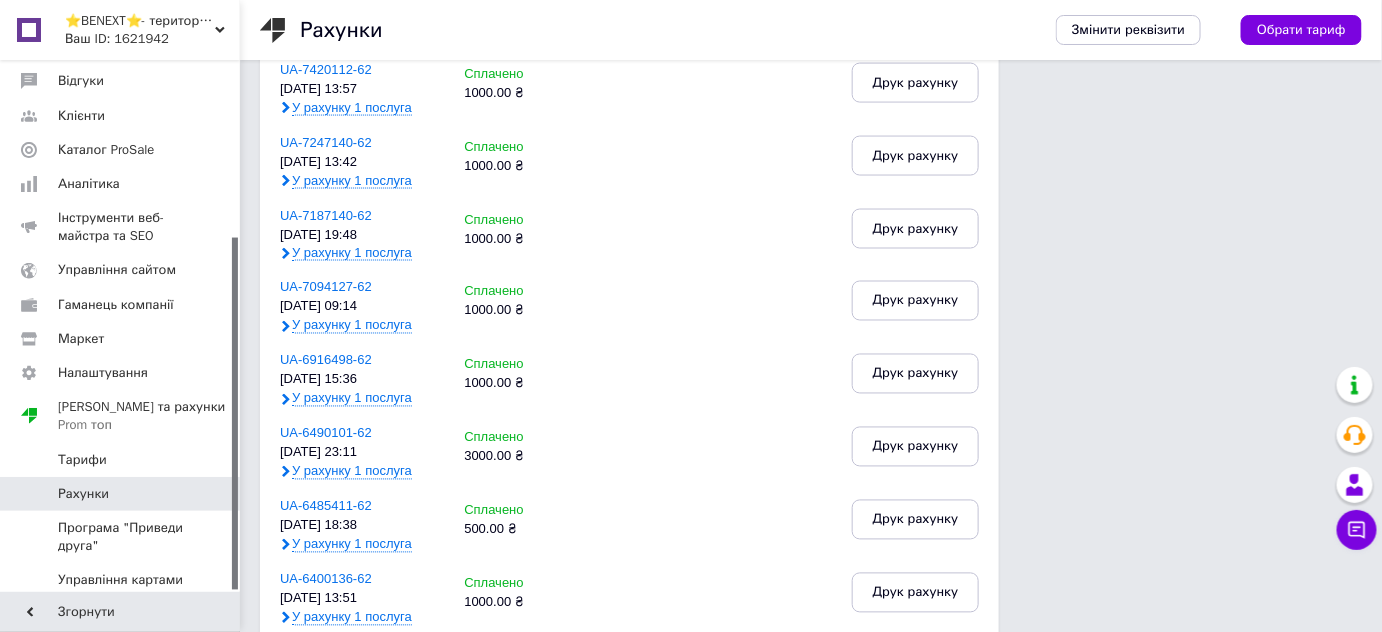 scroll, scrollTop: 1141, scrollLeft: 0, axis: vertical 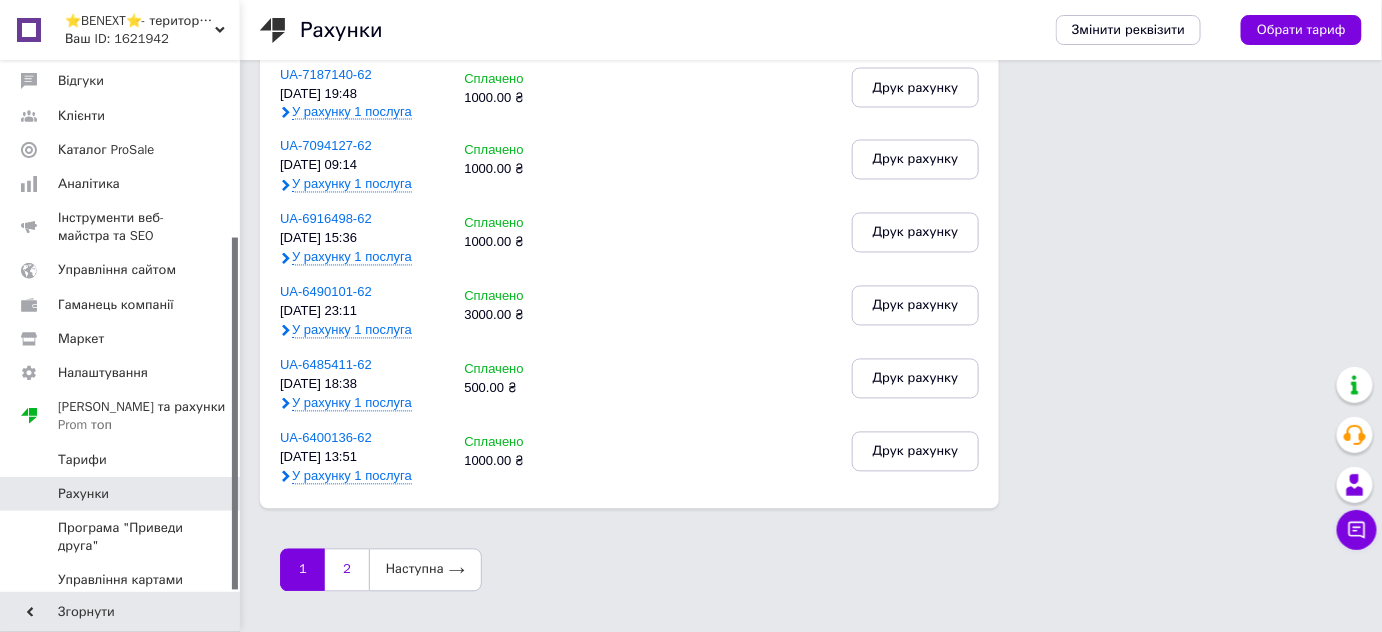 click on "2" at bounding box center (347, 570) 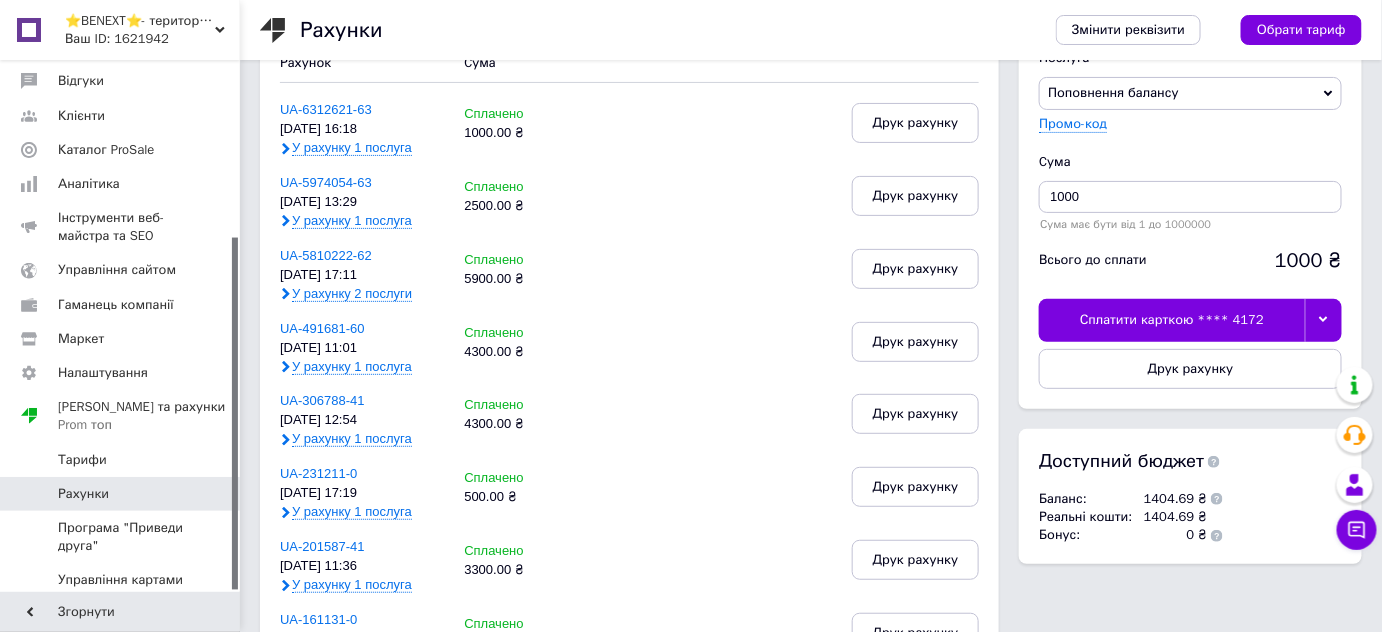 scroll, scrollTop: 0, scrollLeft: 0, axis: both 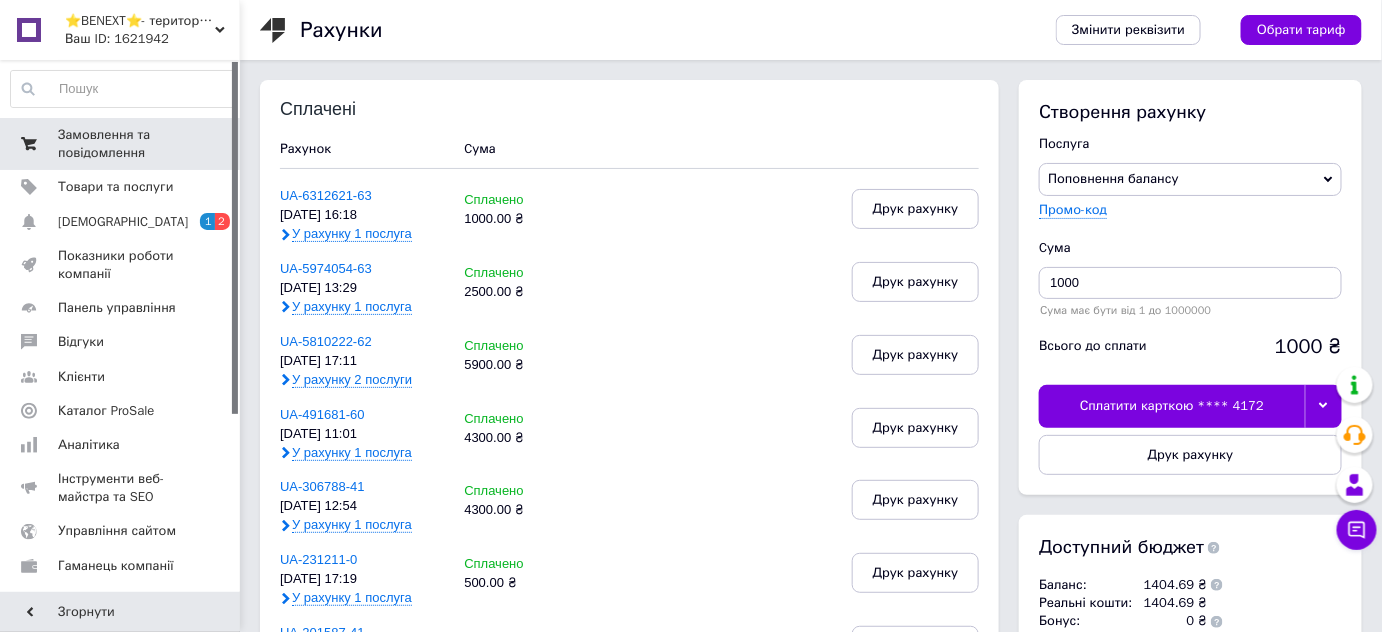 click on "Замовлення та повідомлення" at bounding box center [121, 144] 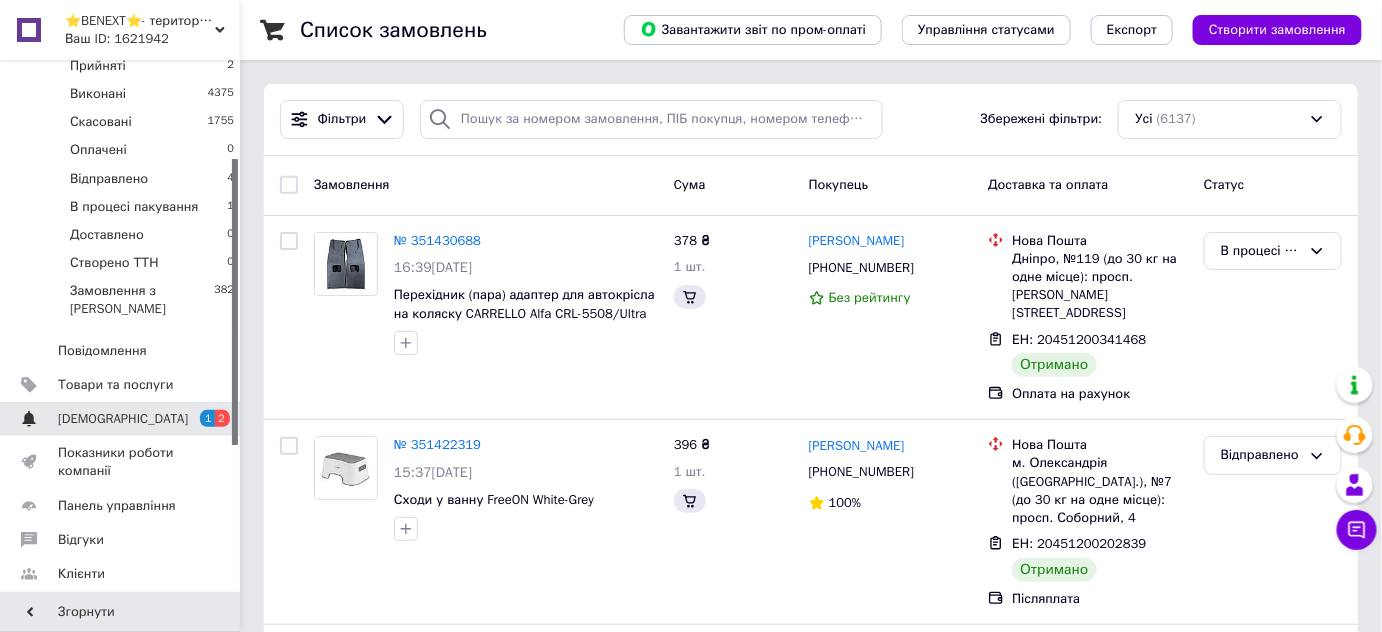 click on "[DEMOGRAPHIC_DATA]" at bounding box center [121, 419] 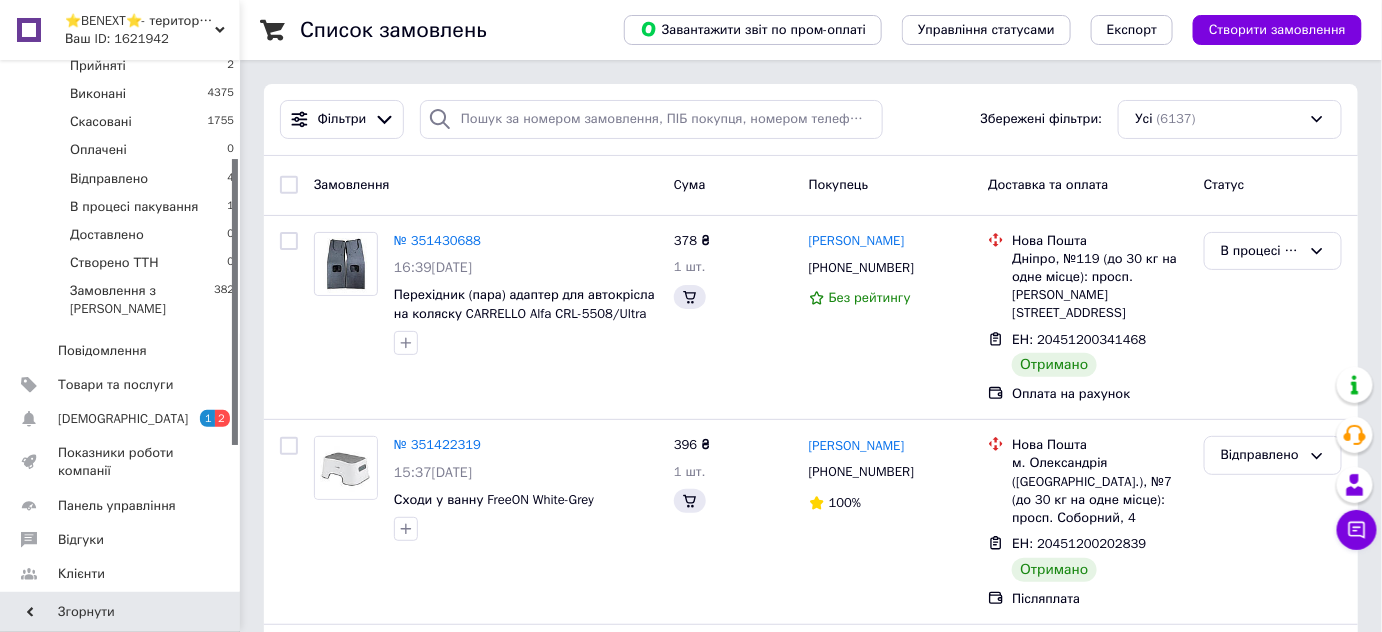scroll, scrollTop: 110, scrollLeft: 0, axis: vertical 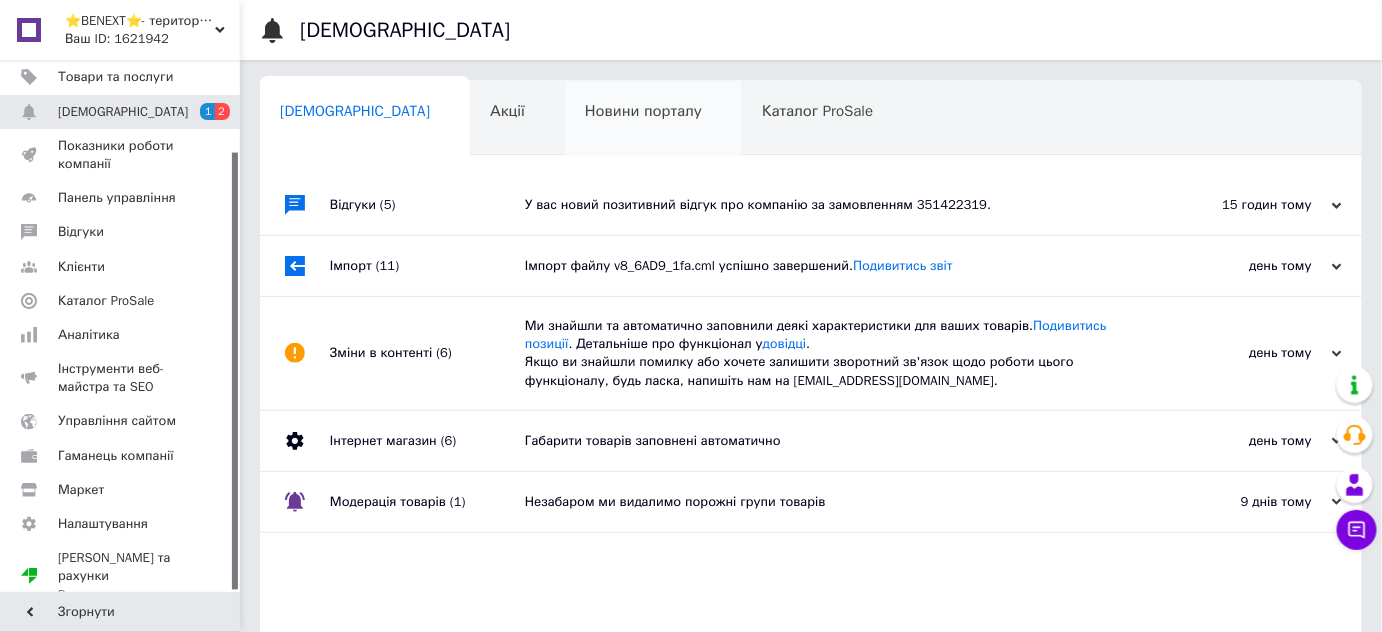 click on "Новини порталу" at bounding box center (643, 111) 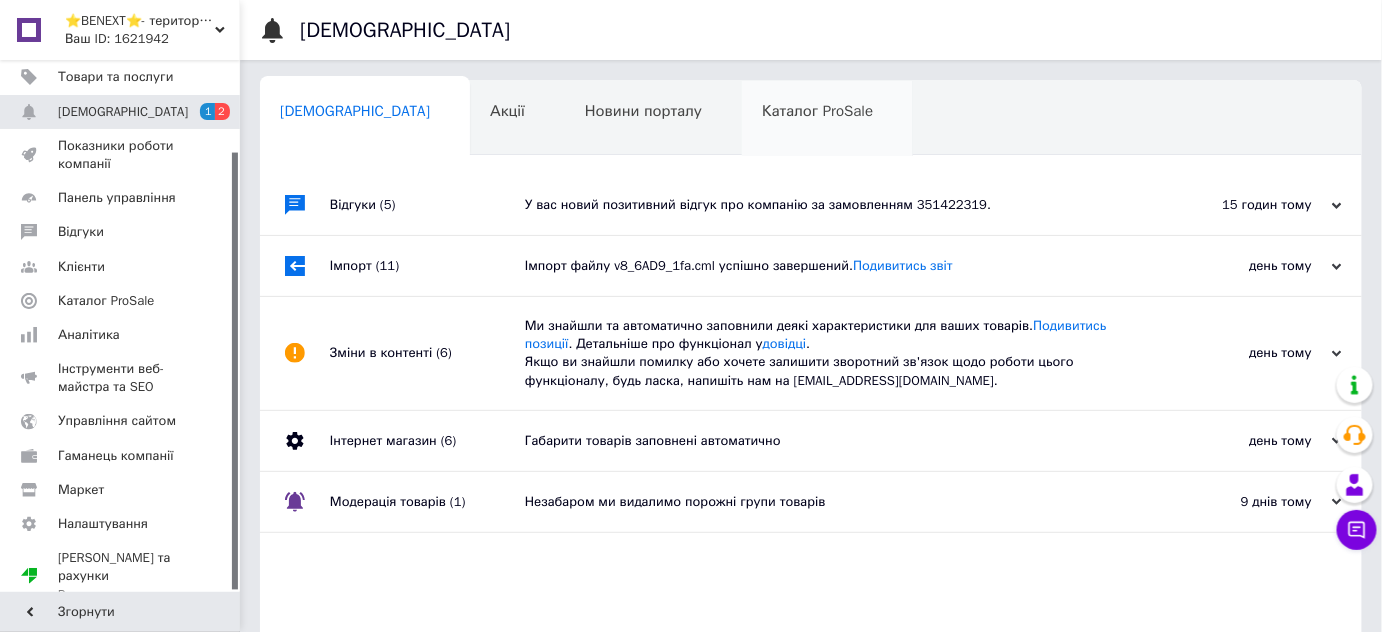 click on "Каталог ProSale 0" at bounding box center (827, 119) 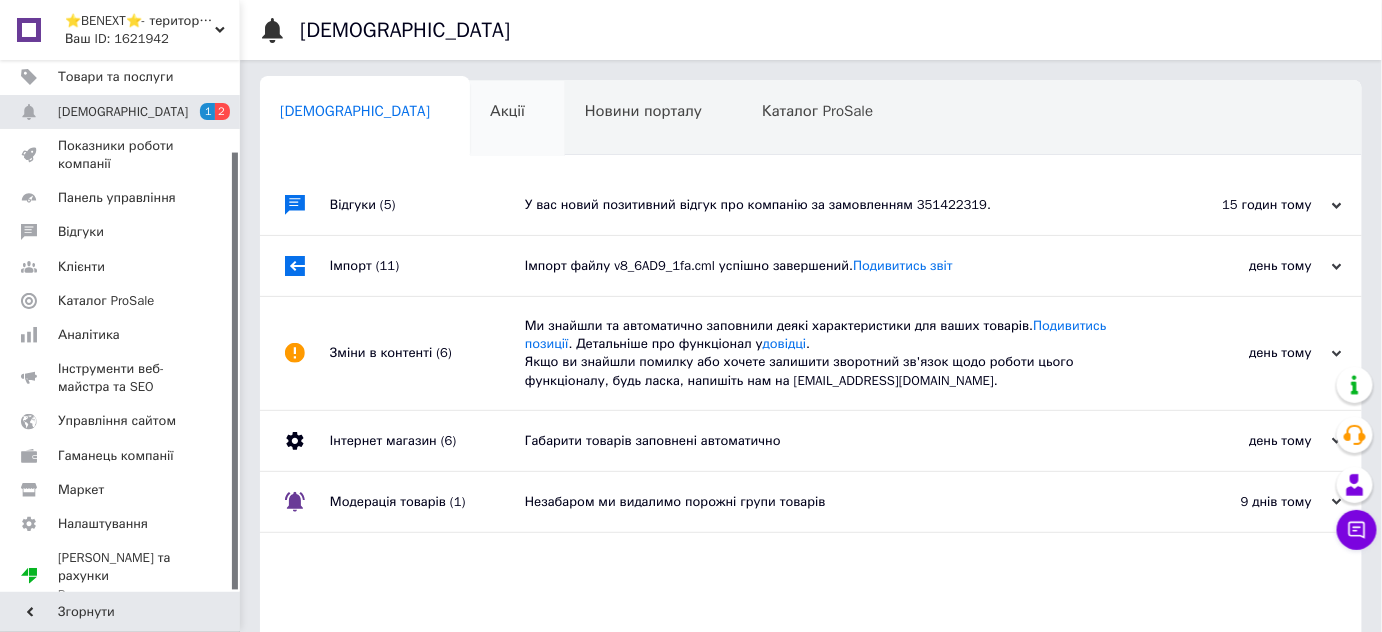 click on "Акції 0" at bounding box center [517, 119] 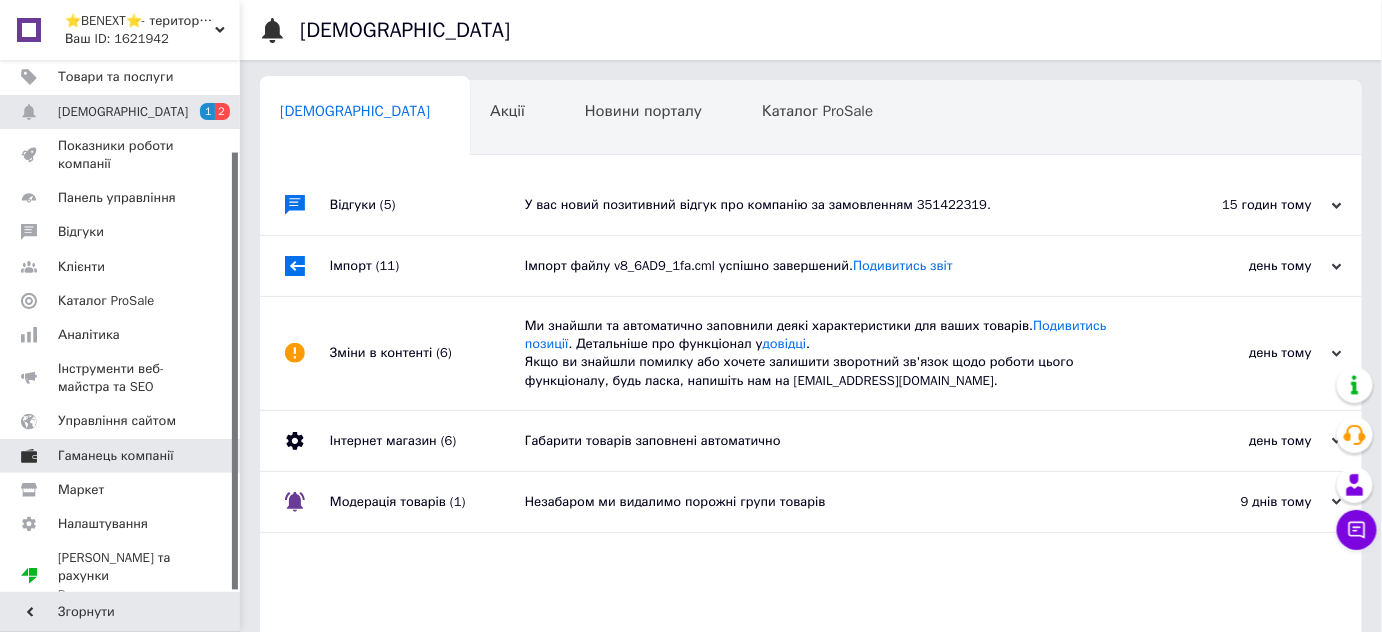 click on "Гаманець компанії" at bounding box center (116, 456) 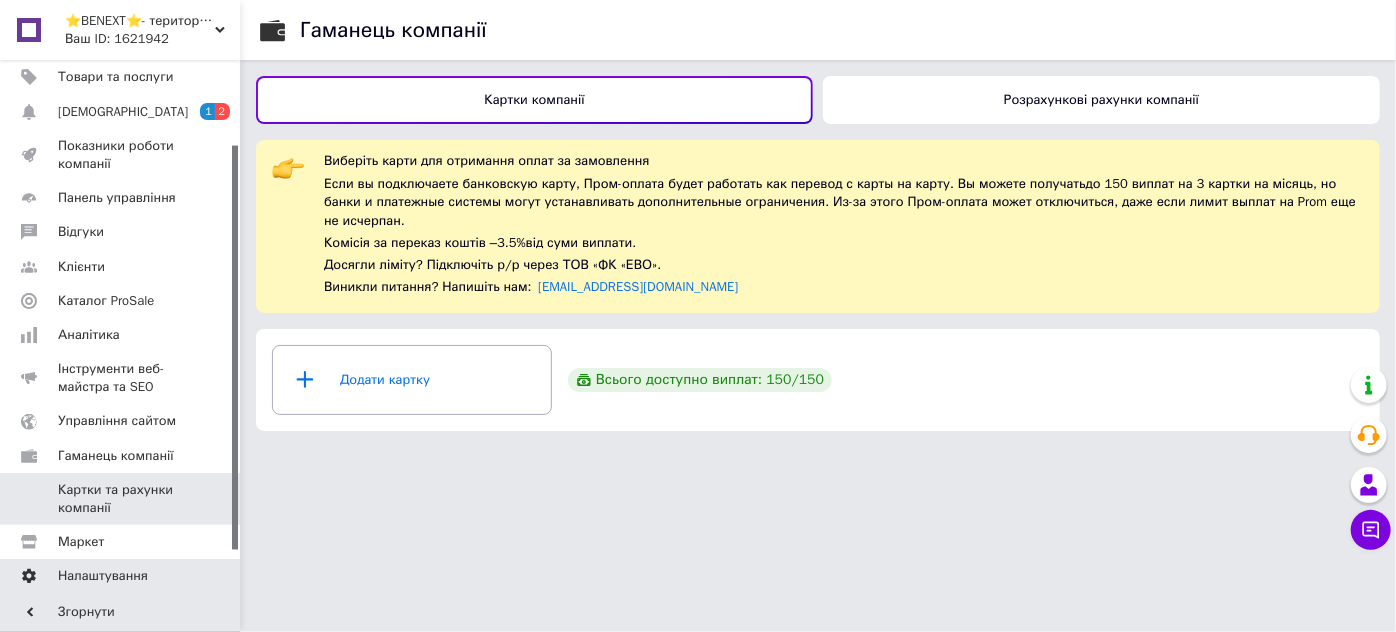 click on "Налаштування" at bounding box center [103, 576] 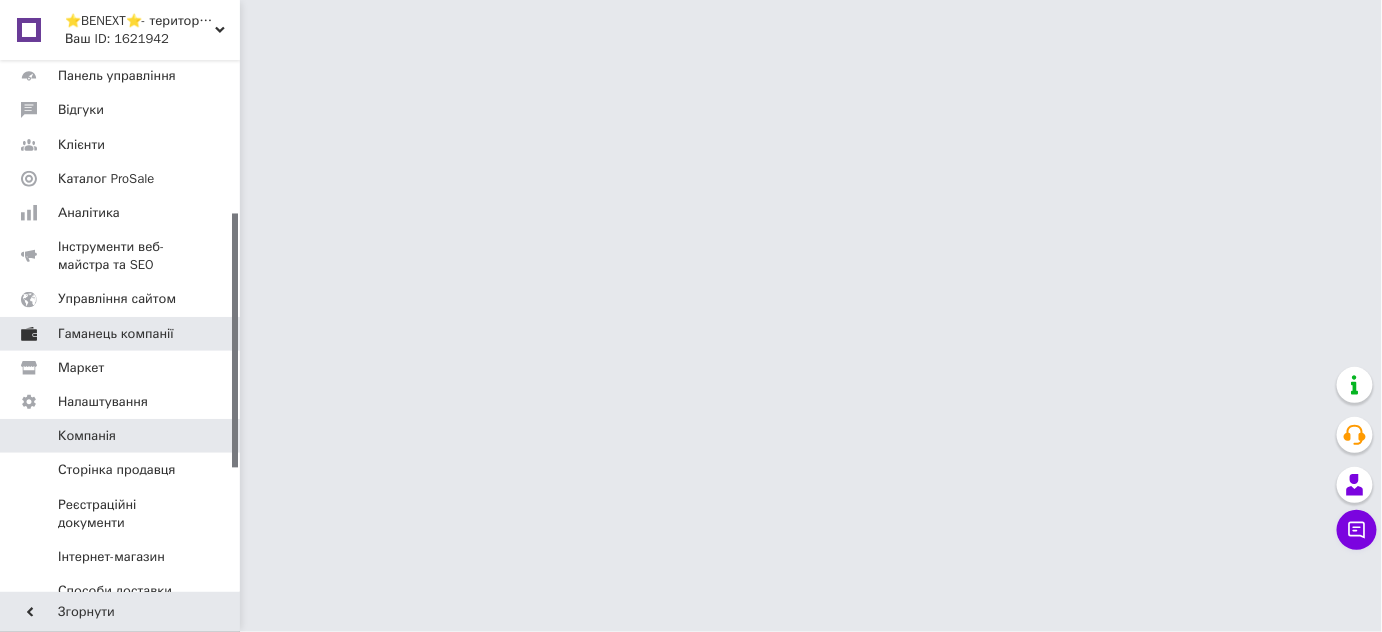 scroll, scrollTop: 383, scrollLeft: 0, axis: vertical 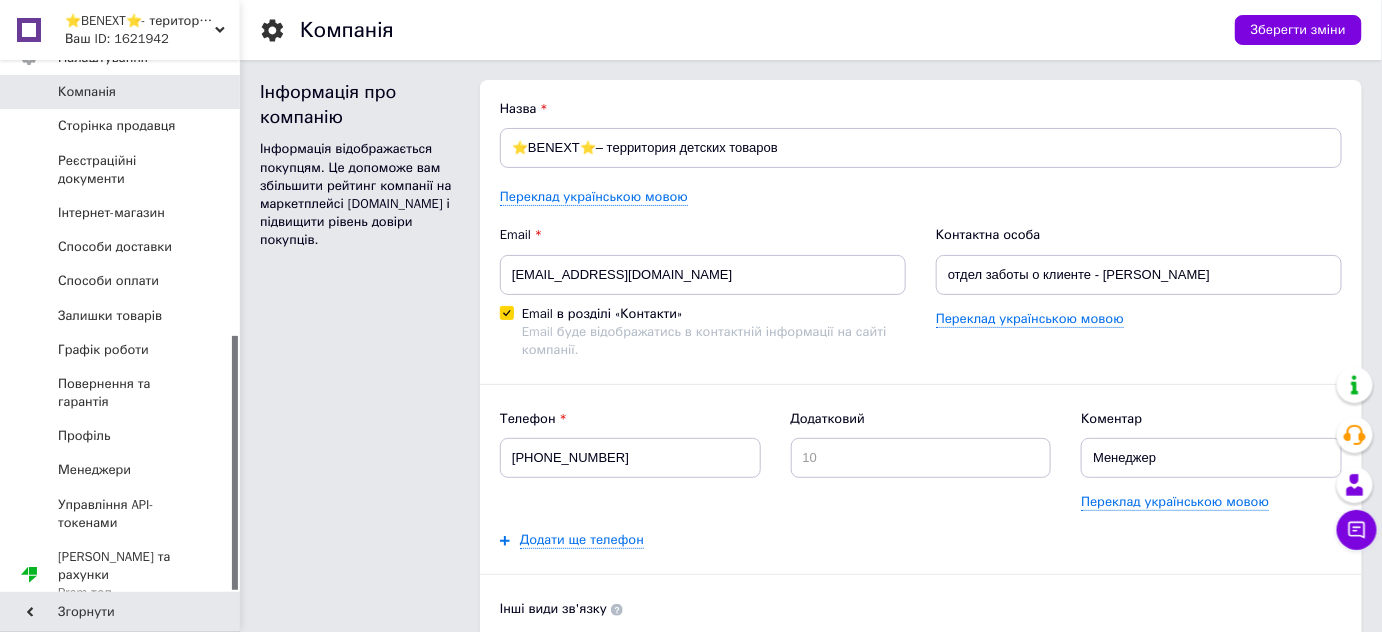 click on "Інформація про компанію Інформація відображається покупцям. Це допоможе вам збільшити
рейтинг компанії на маркетплейсі [DOMAIN_NAME] і підвищити рівень довіри покупців." at bounding box center (360, 592) 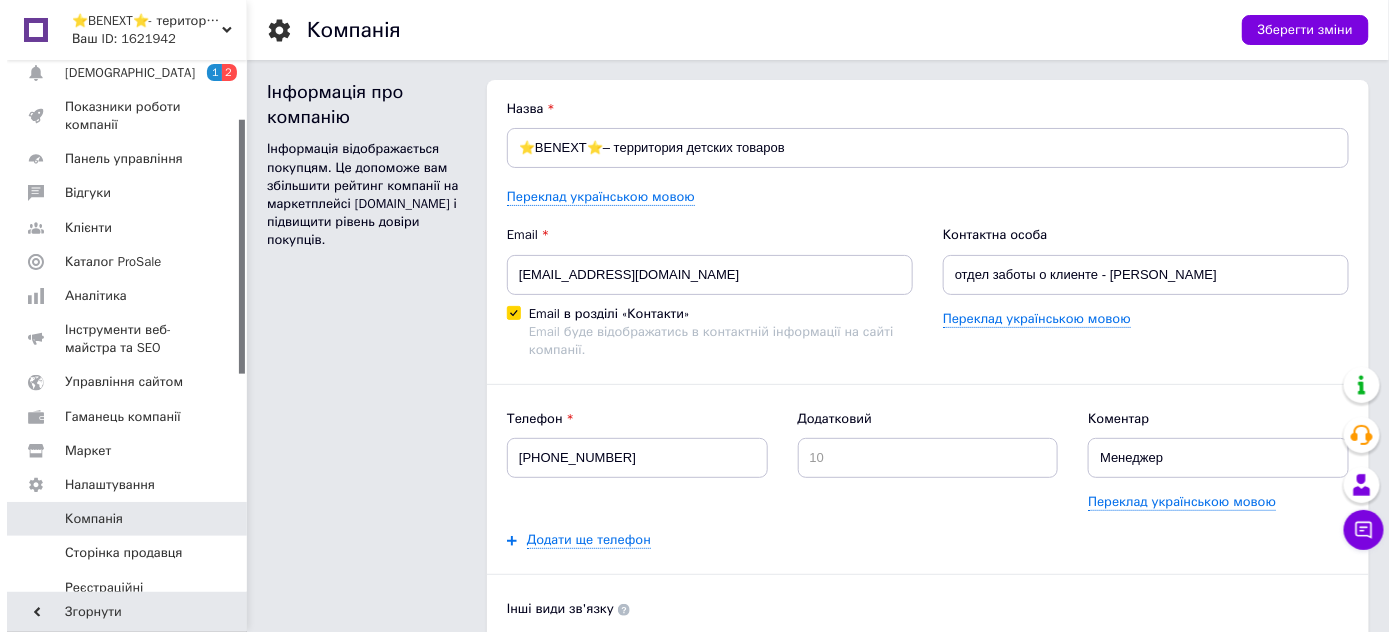 scroll, scrollTop: 121, scrollLeft: 0, axis: vertical 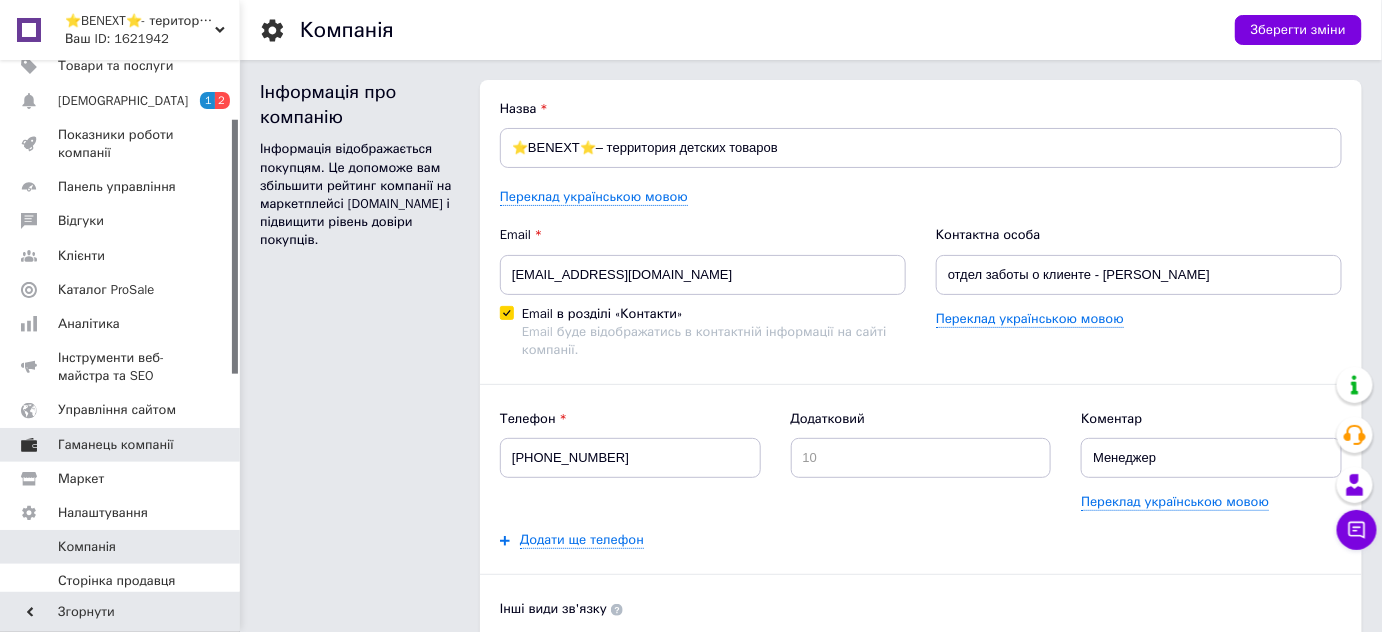 click on "Гаманець компанії" at bounding box center (123, 445) 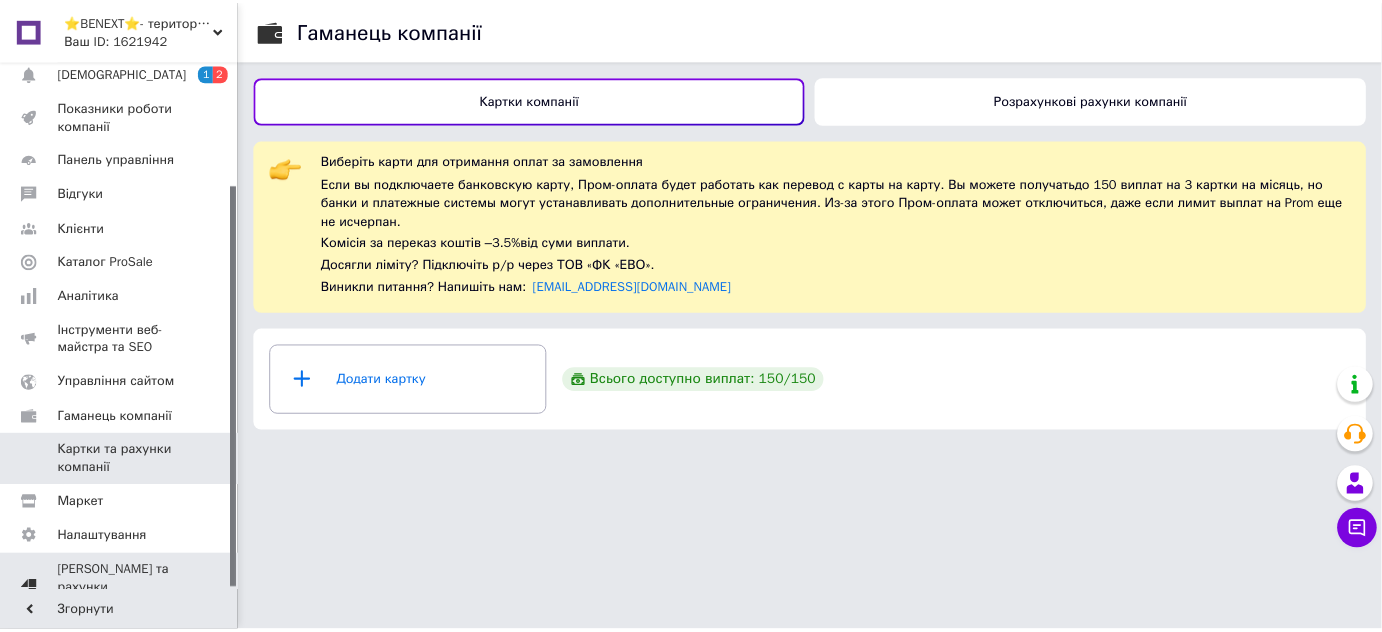 scroll, scrollTop: 162, scrollLeft: 0, axis: vertical 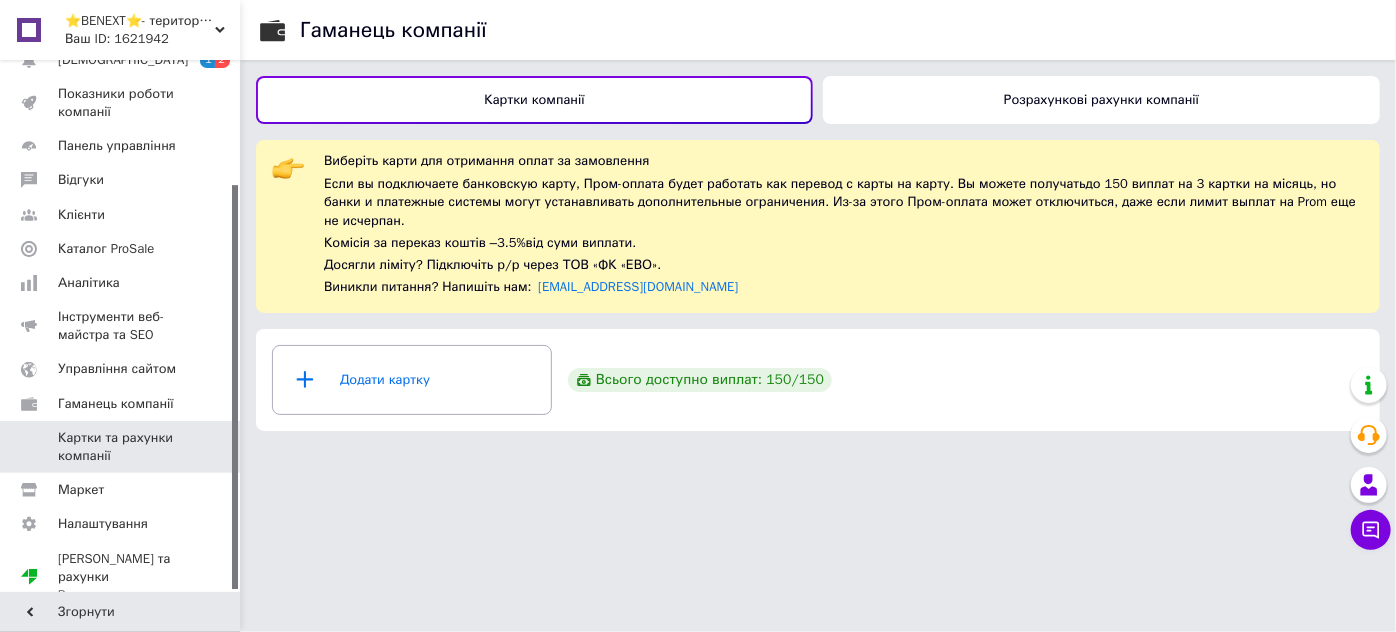 click on "Картки та рахунки компанії" at bounding box center (121, 447) 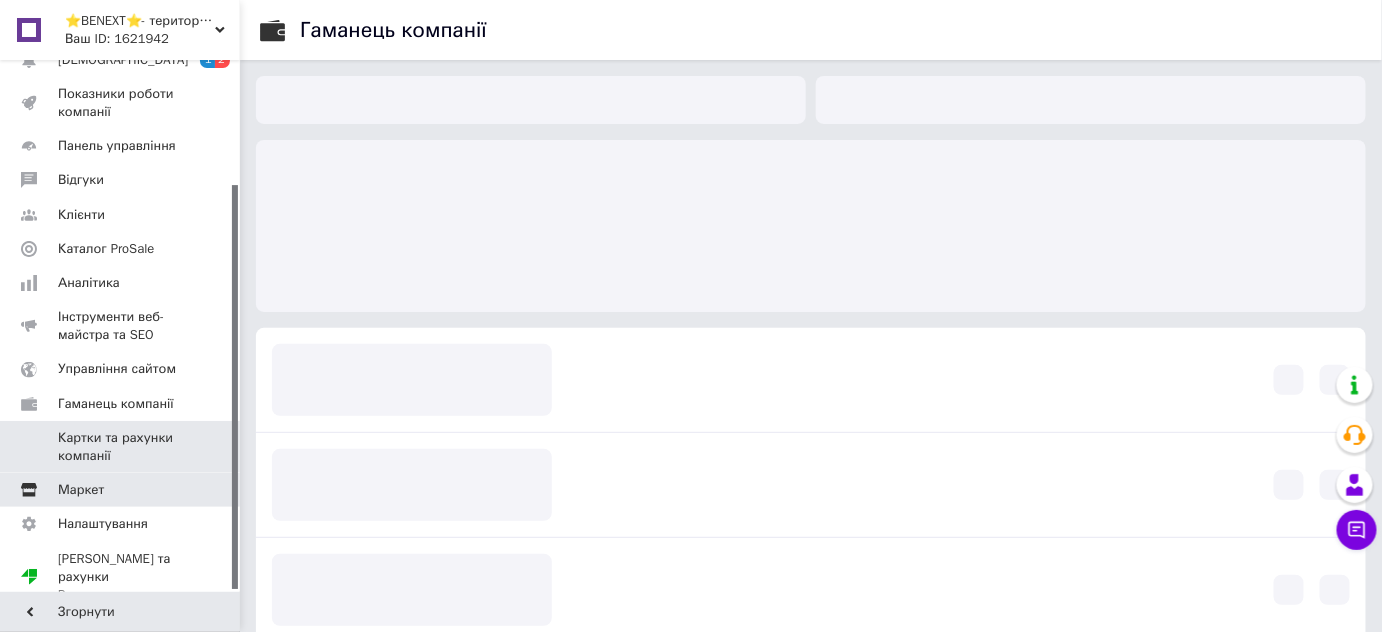 click on "Маркет" at bounding box center [121, 490] 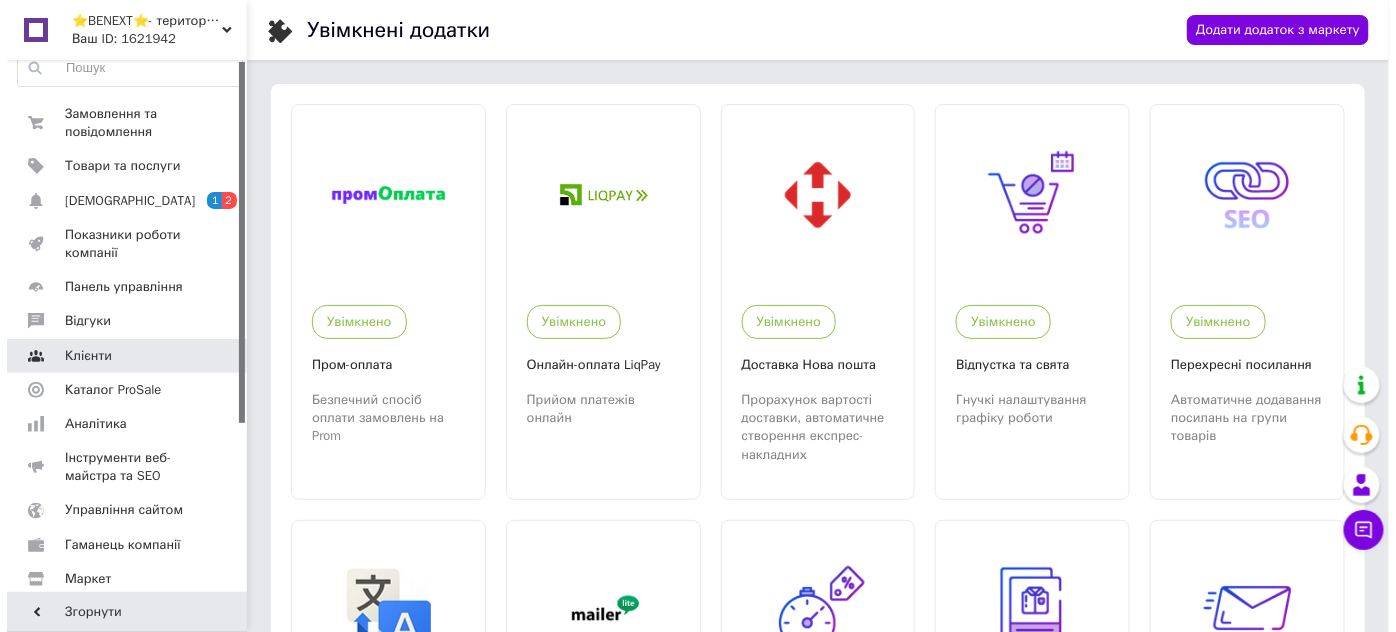 scroll, scrollTop: 0, scrollLeft: 0, axis: both 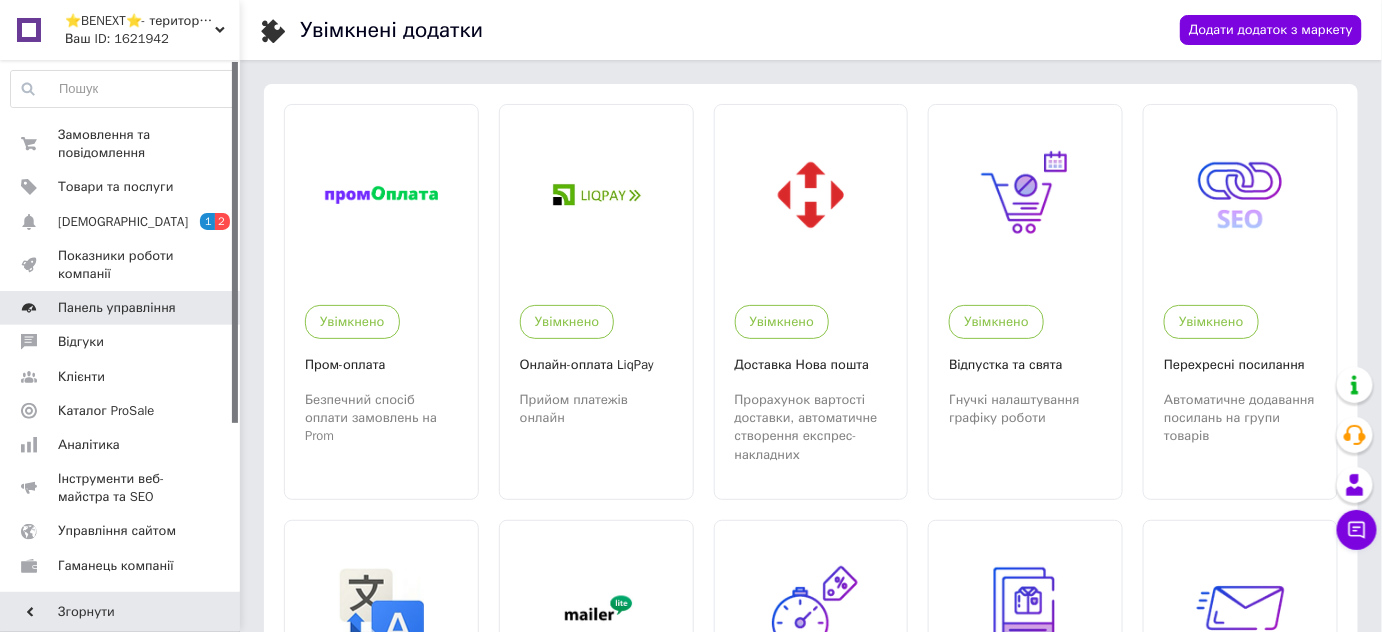 click on "Панель управління" at bounding box center (117, 308) 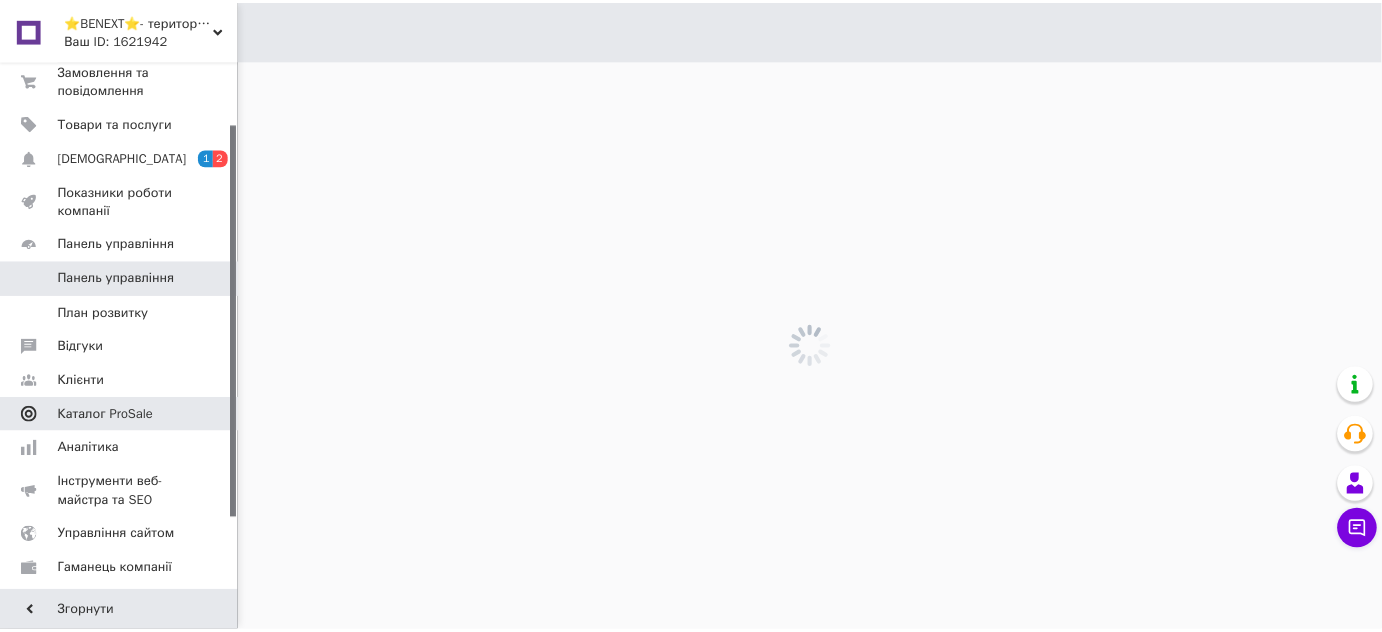 scroll, scrollTop: 90, scrollLeft: 0, axis: vertical 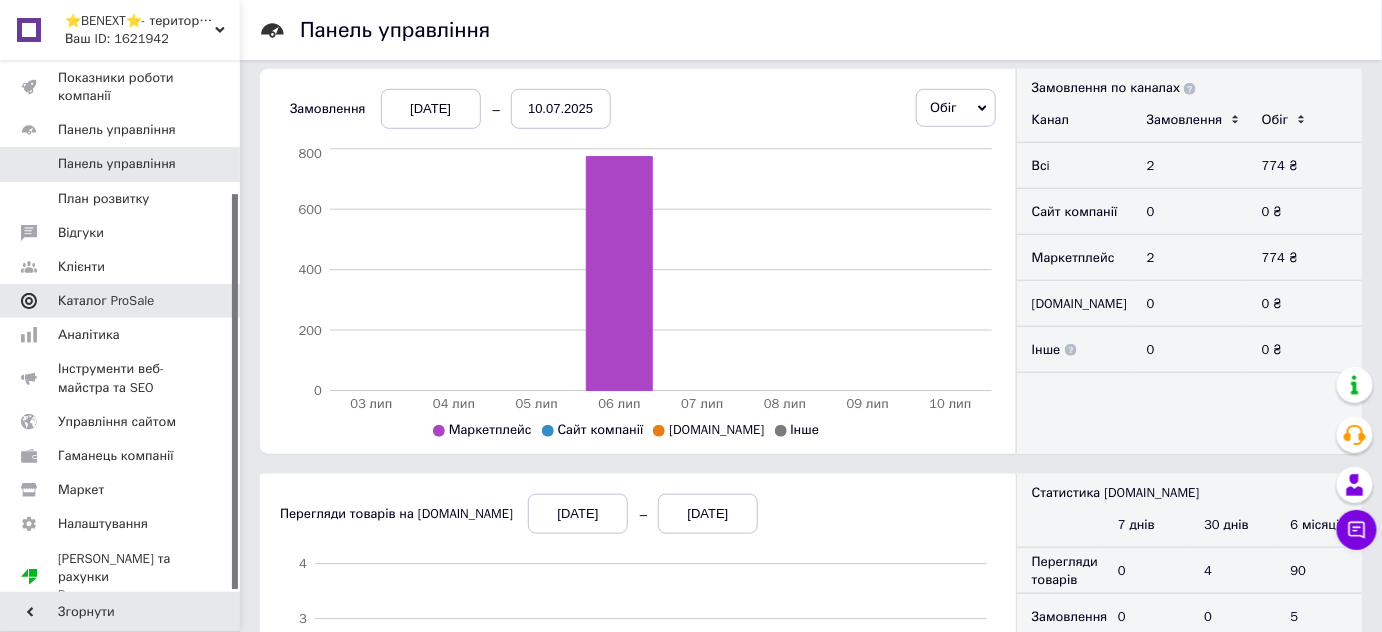 click on "Каталог ProSale" at bounding box center (106, 301) 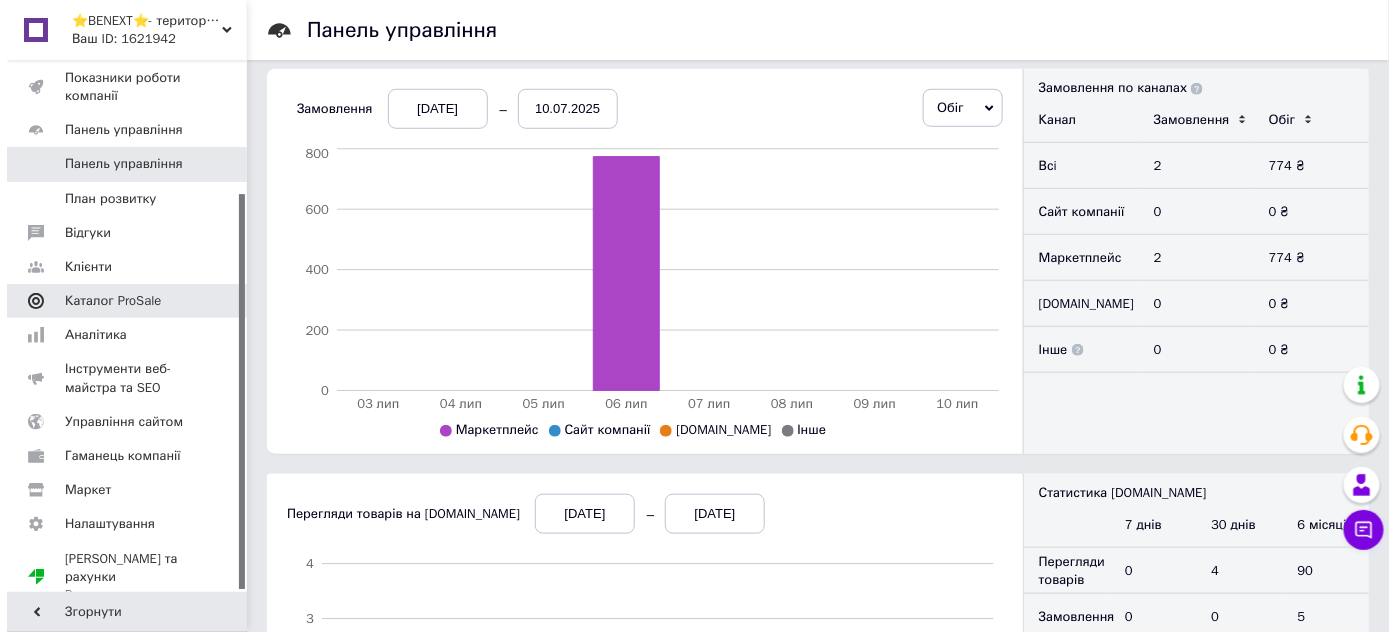 scroll, scrollTop: 0, scrollLeft: 0, axis: both 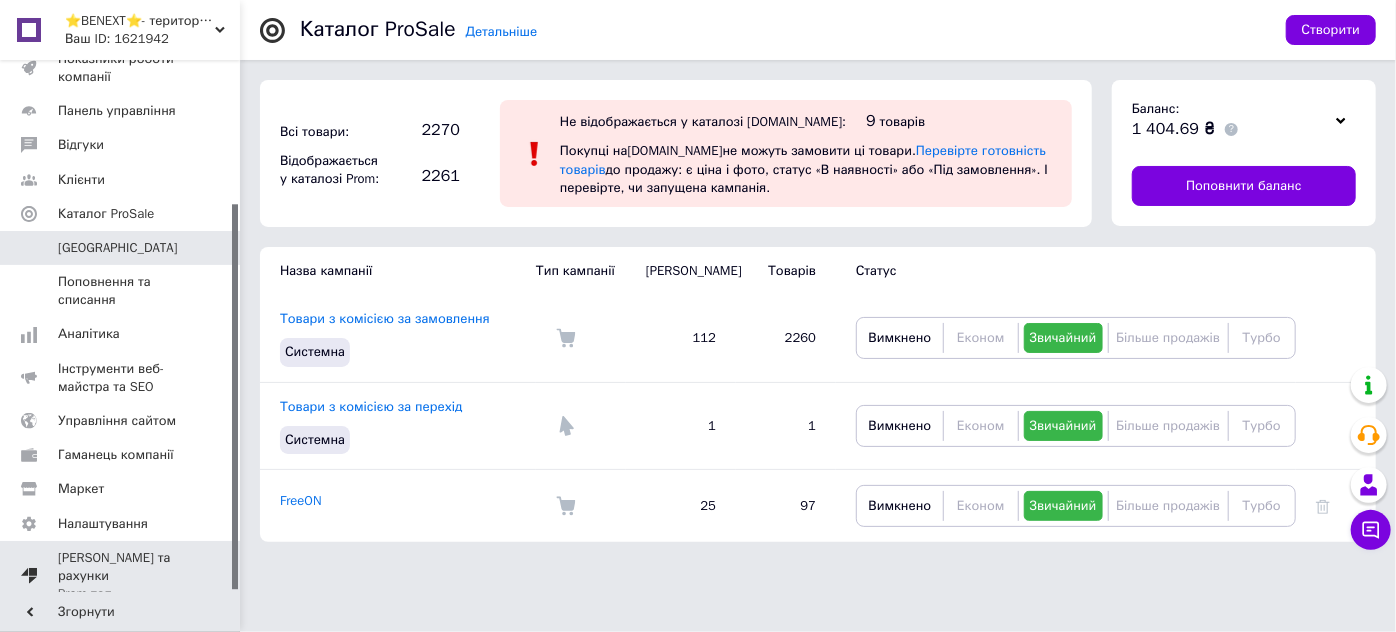 click on "[PERSON_NAME] та рахунки Prom топ" at bounding box center [121, 576] 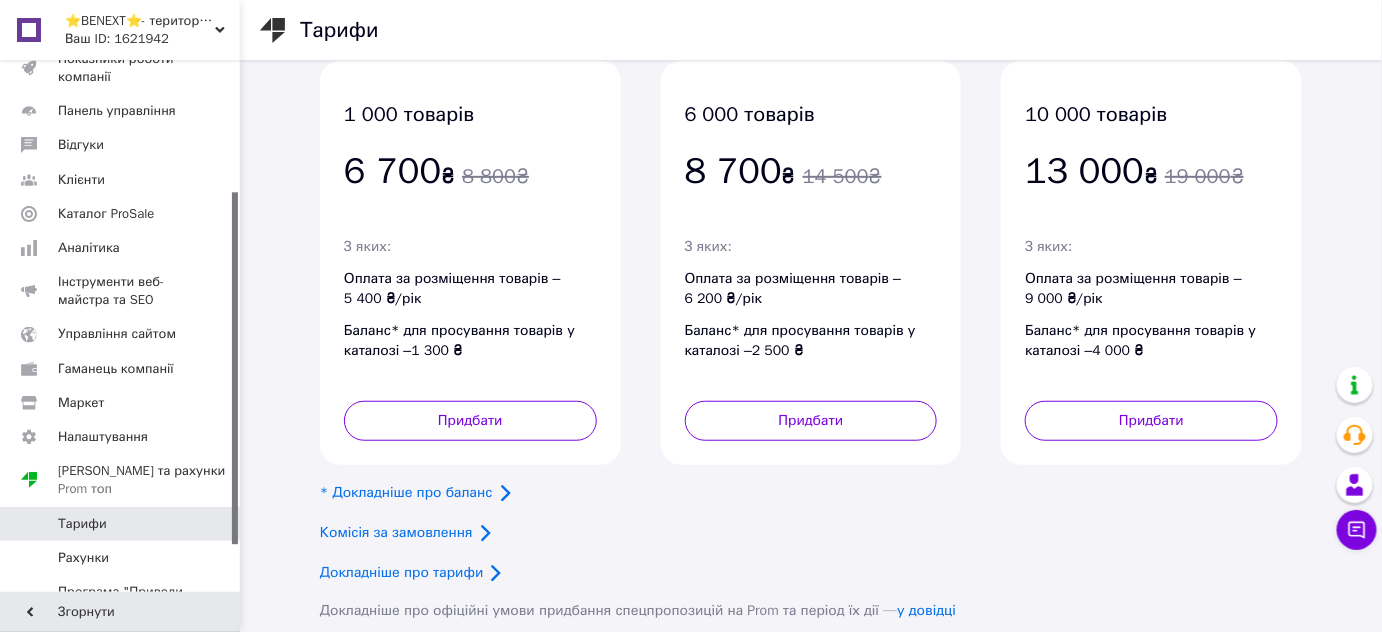 scroll, scrollTop: 277, scrollLeft: 0, axis: vertical 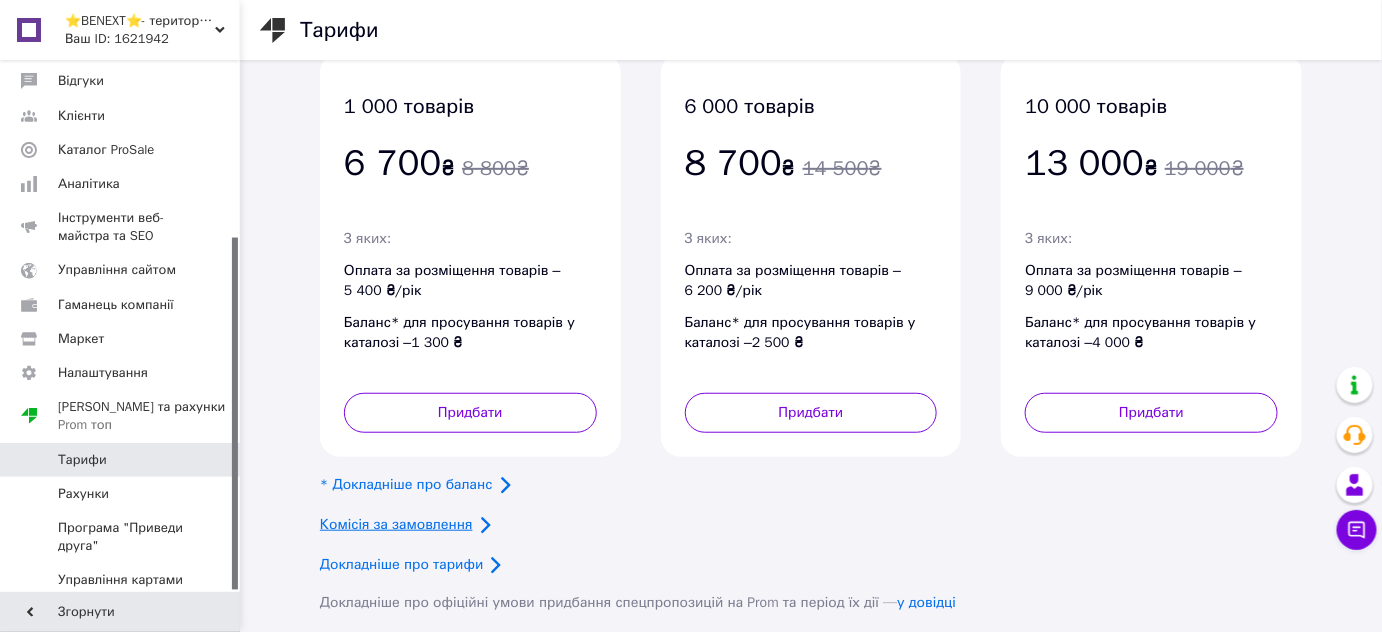 click on "Комісія за замовлення" at bounding box center [396, 524] 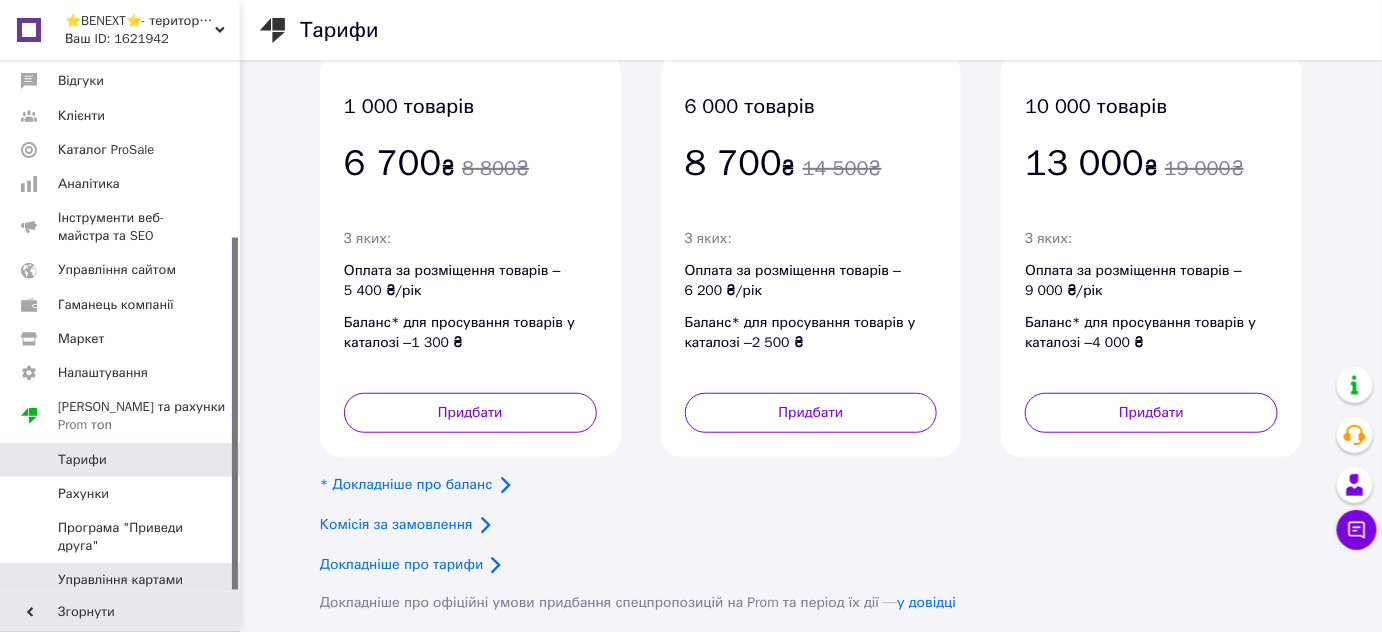 click on "Управління картами" at bounding box center (120, 580) 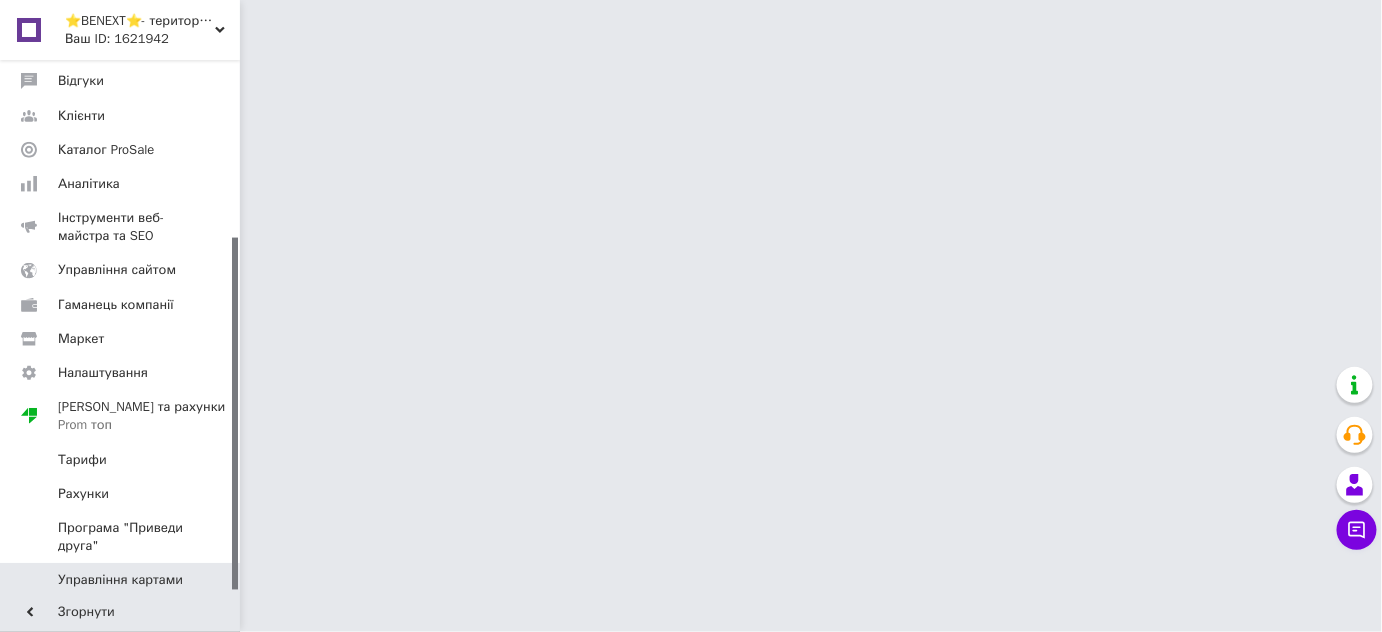scroll, scrollTop: 0, scrollLeft: 0, axis: both 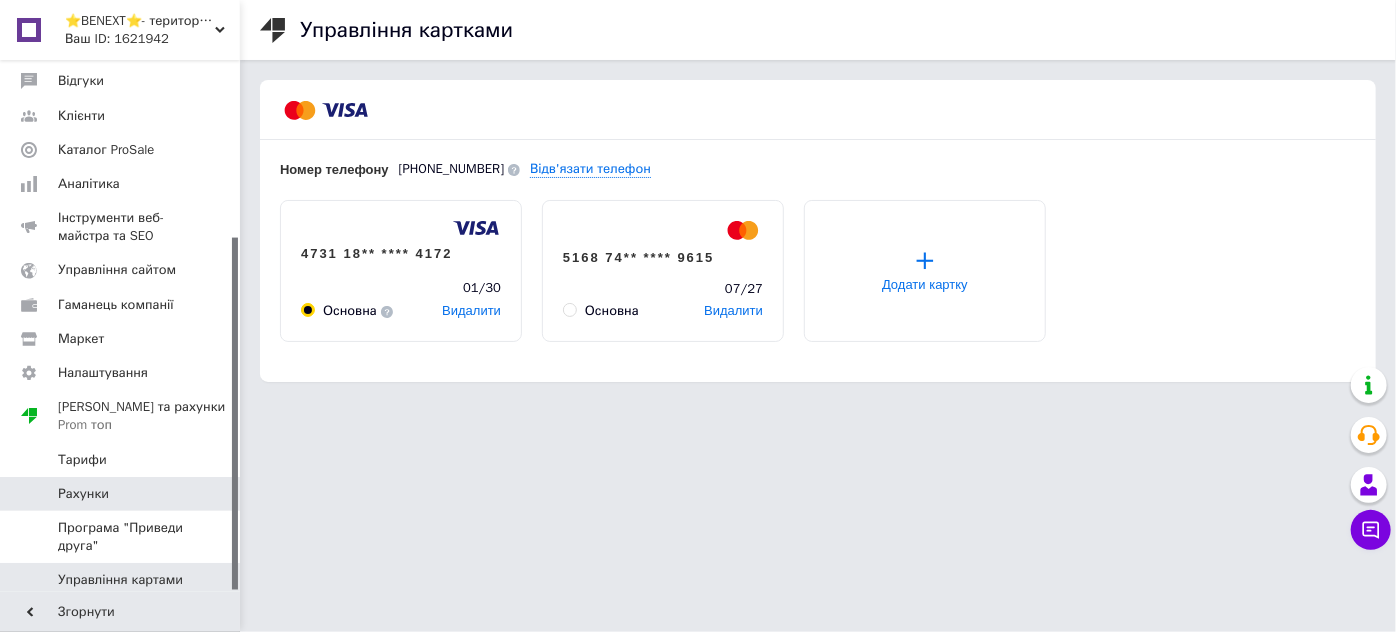 click on "Рахунки" at bounding box center [121, 494] 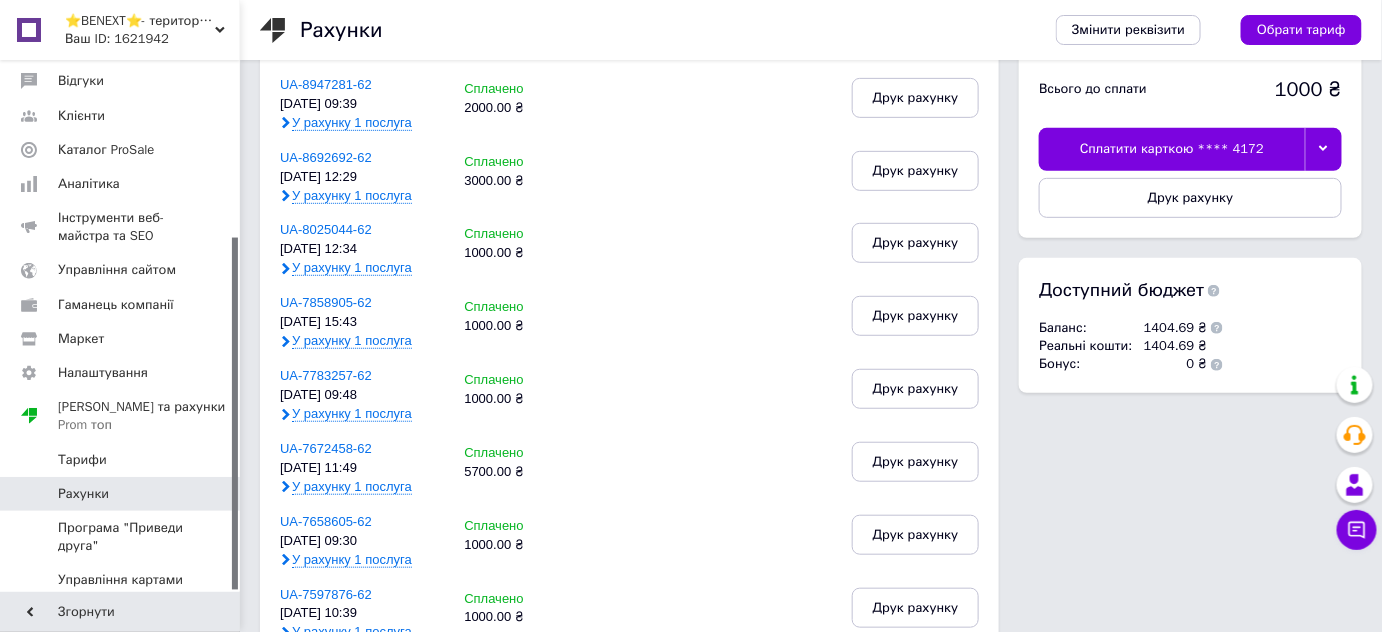 scroll, scrollTop: 272, scrollLeft: 0, axis: vertical 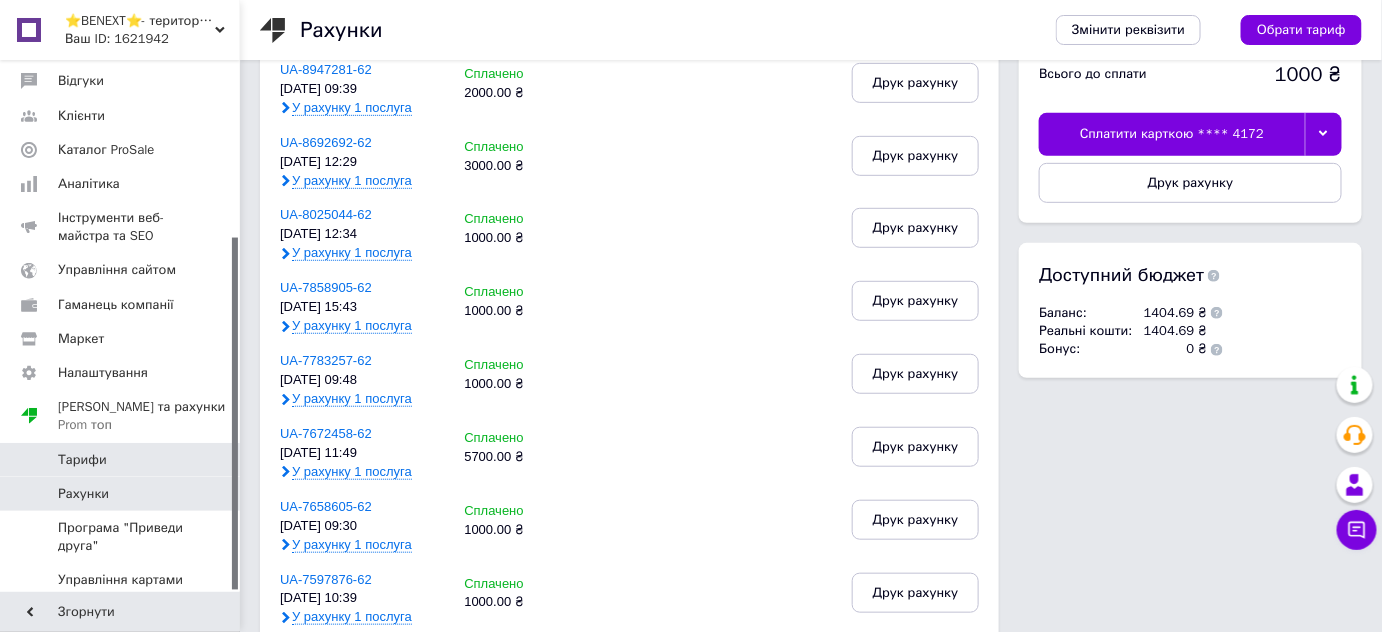 click on "Тарифи" at bounding box center (82, 460) 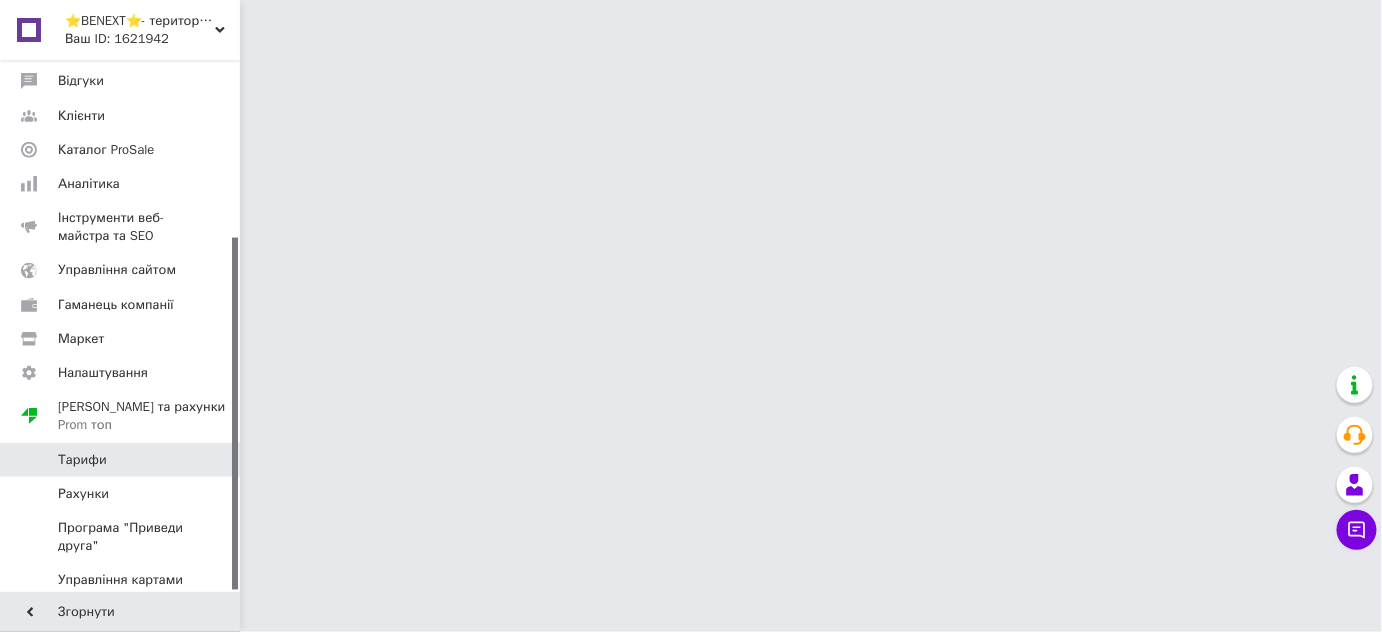 scroll, scrollTop: 0, scrollLeft: 0, axis: both 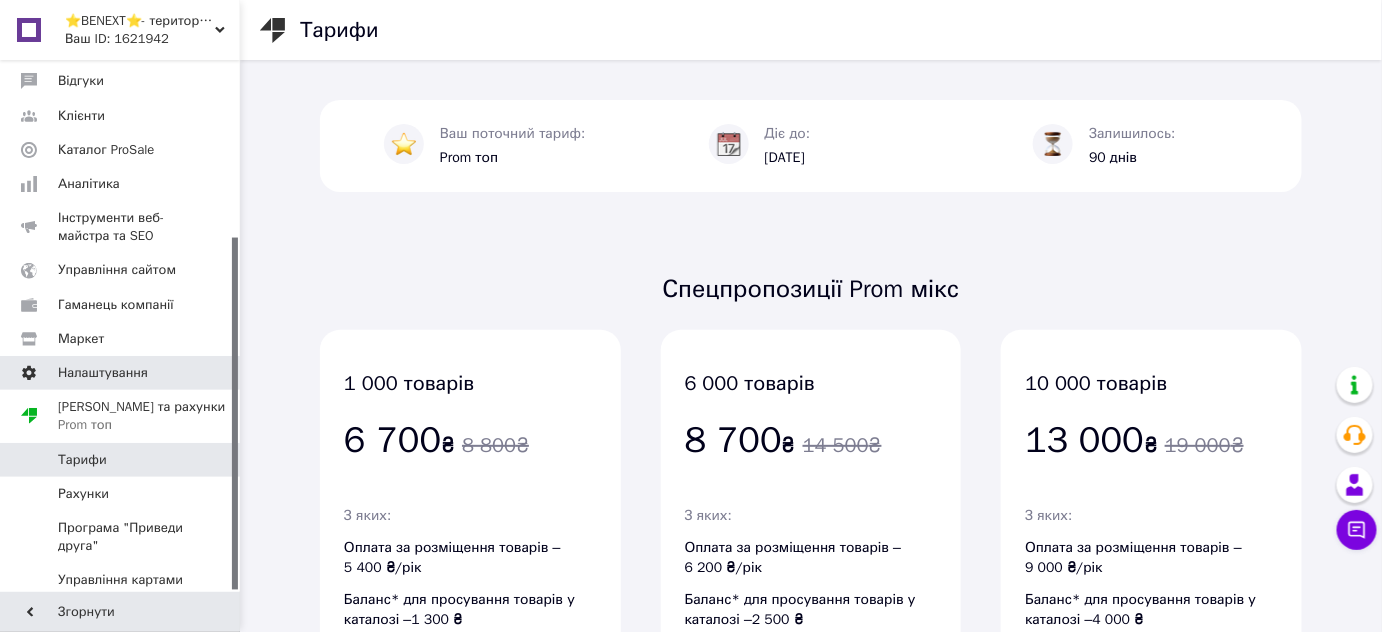 click on "Налаштування" at bounding box center (123, 373) 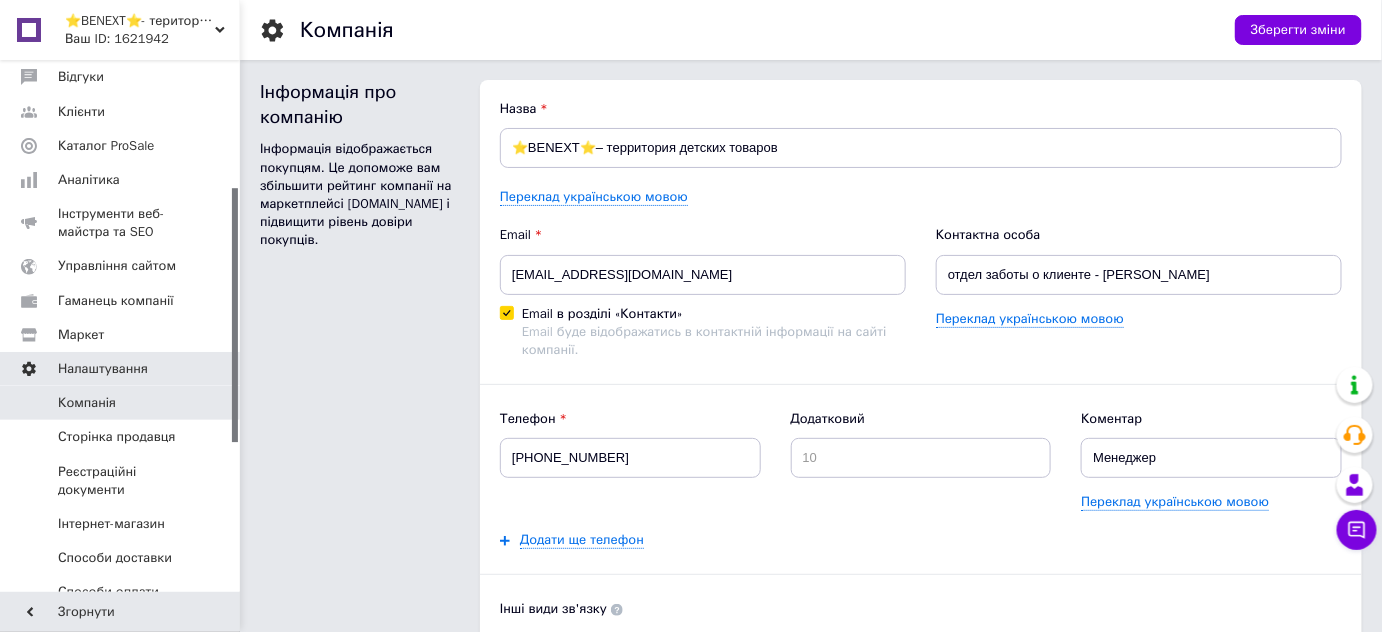 scroll, scrollTop: 0, scrollLeft: 0, axis: both 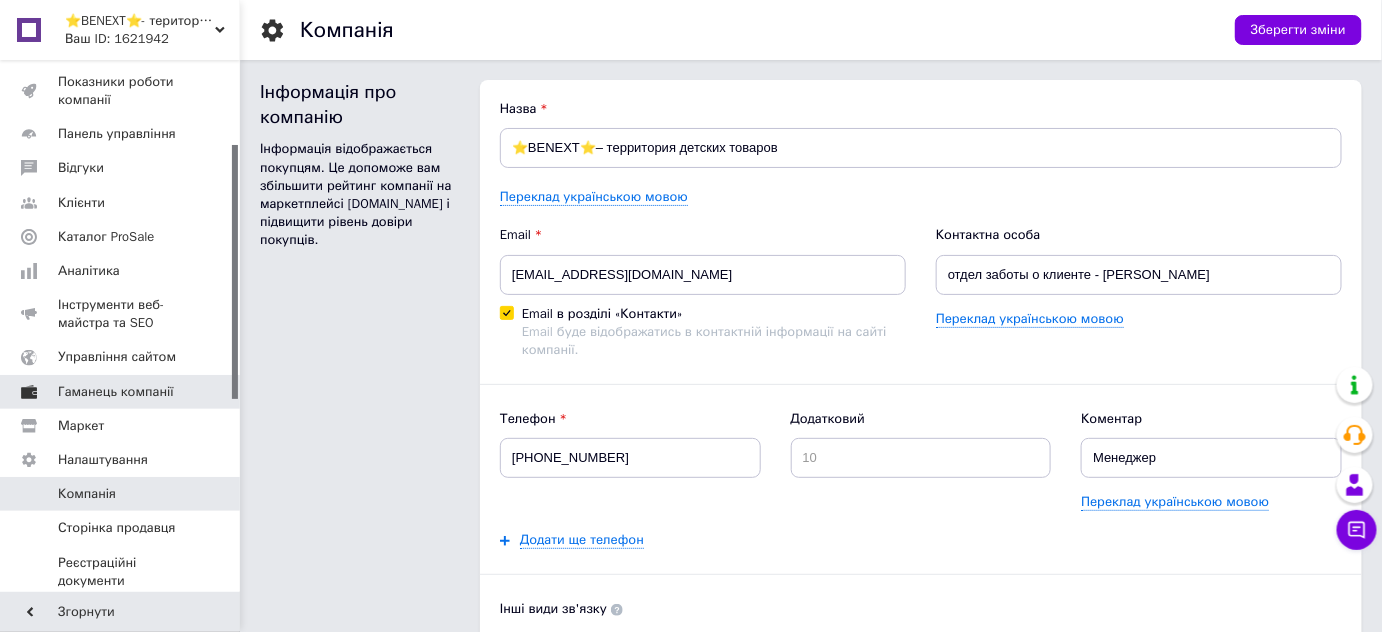 click on "Гаманець компанії" at bounding box center (116, 392) 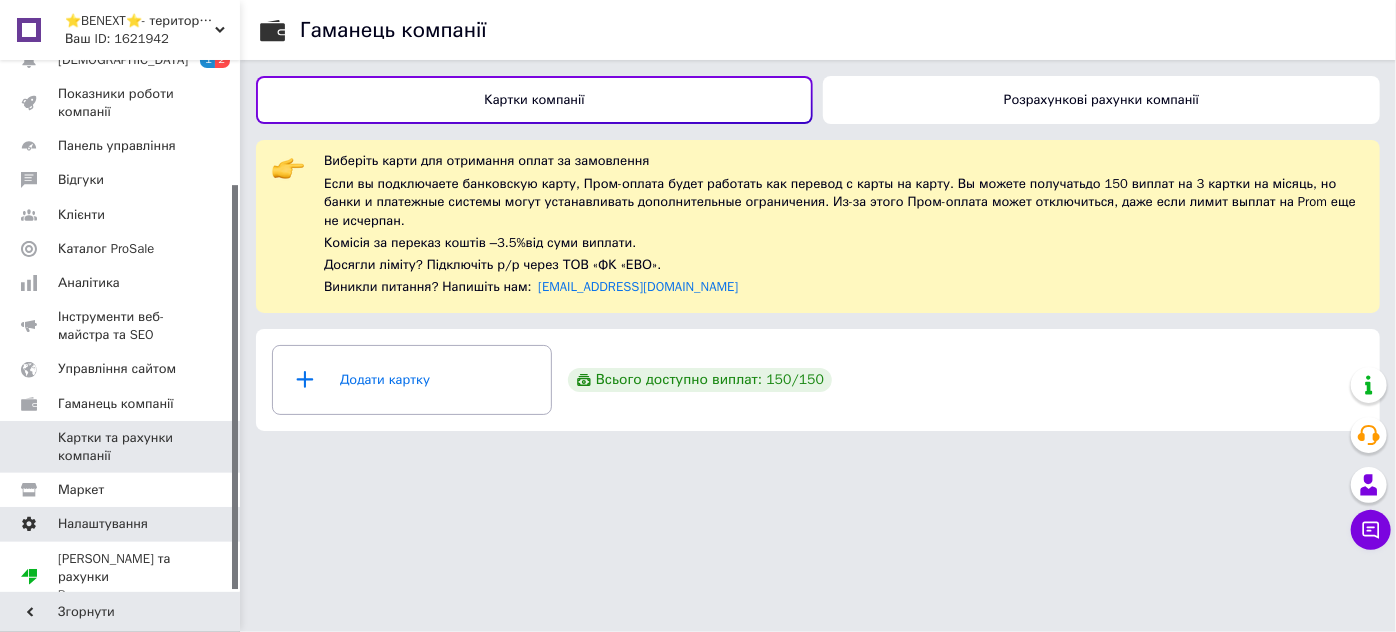 click on "Налаштування" at bounding box center [103, 524] 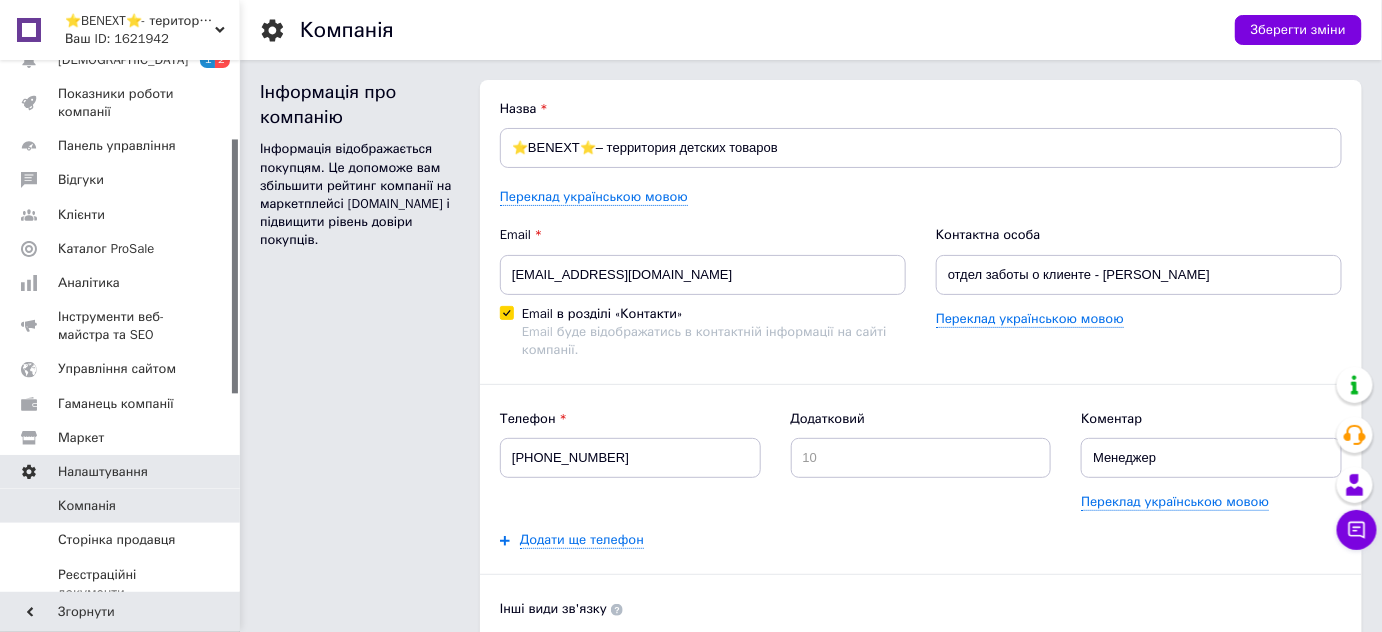scroll, scrollTop: 0, scrollLeft: 0, axis: both 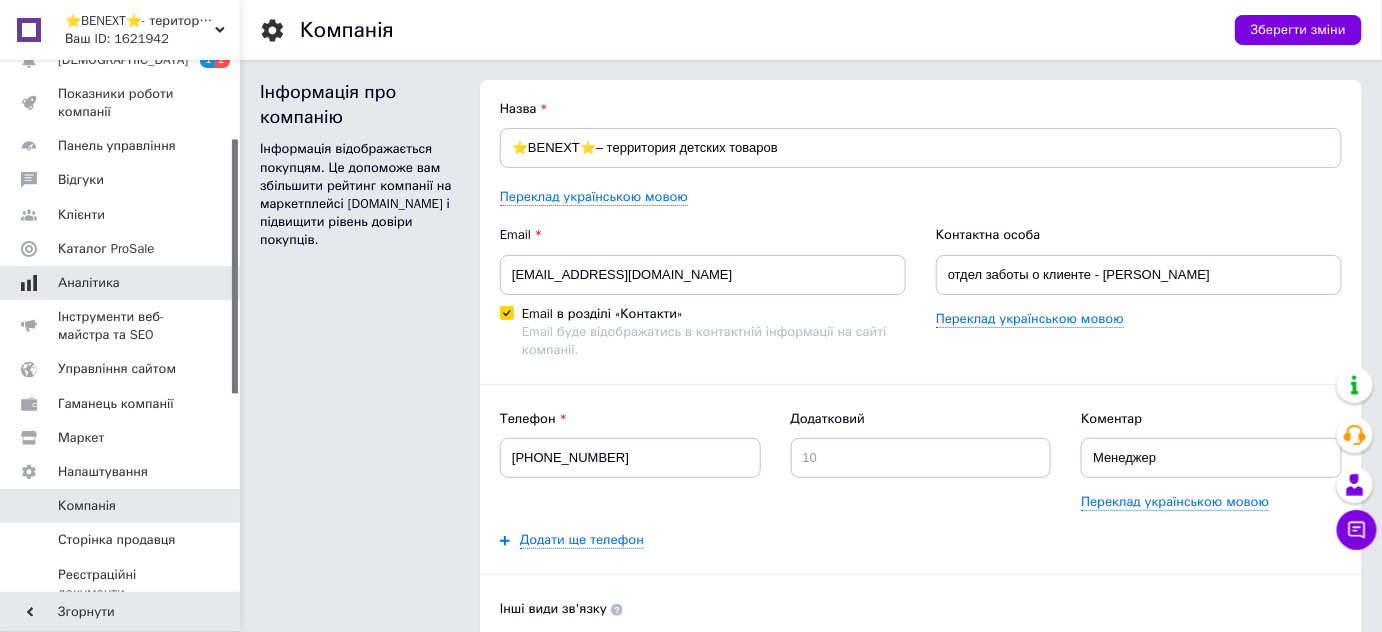 click on "Аналітика" at bounding box center (121, 283) 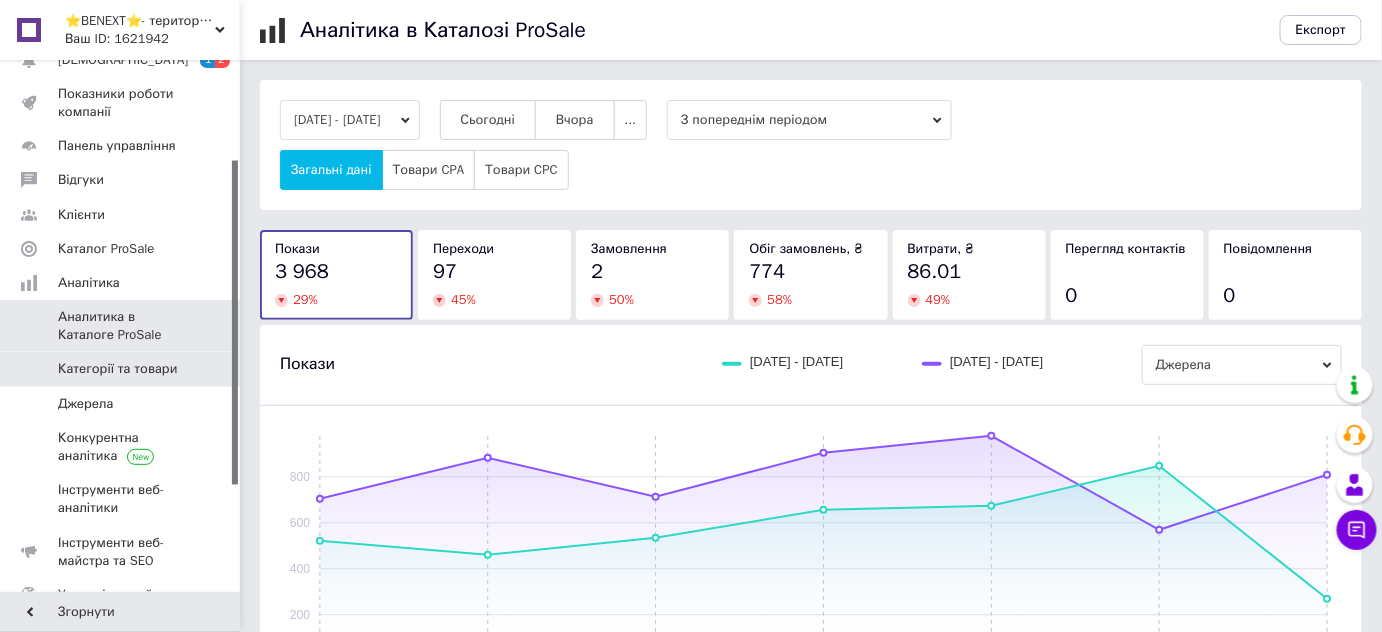 click on "Категорії та товари" at bounding box center [117, 369] 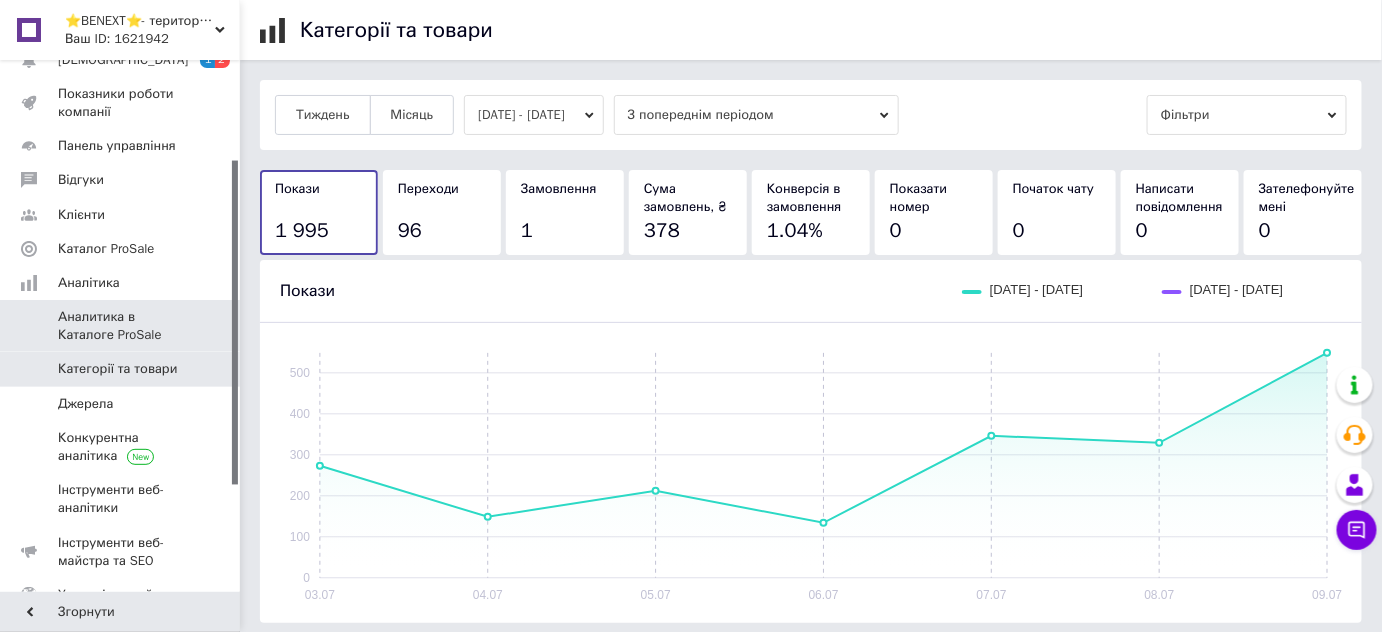 scroll, scrollTop: 72, scrollLeft: 0, axis: vertical 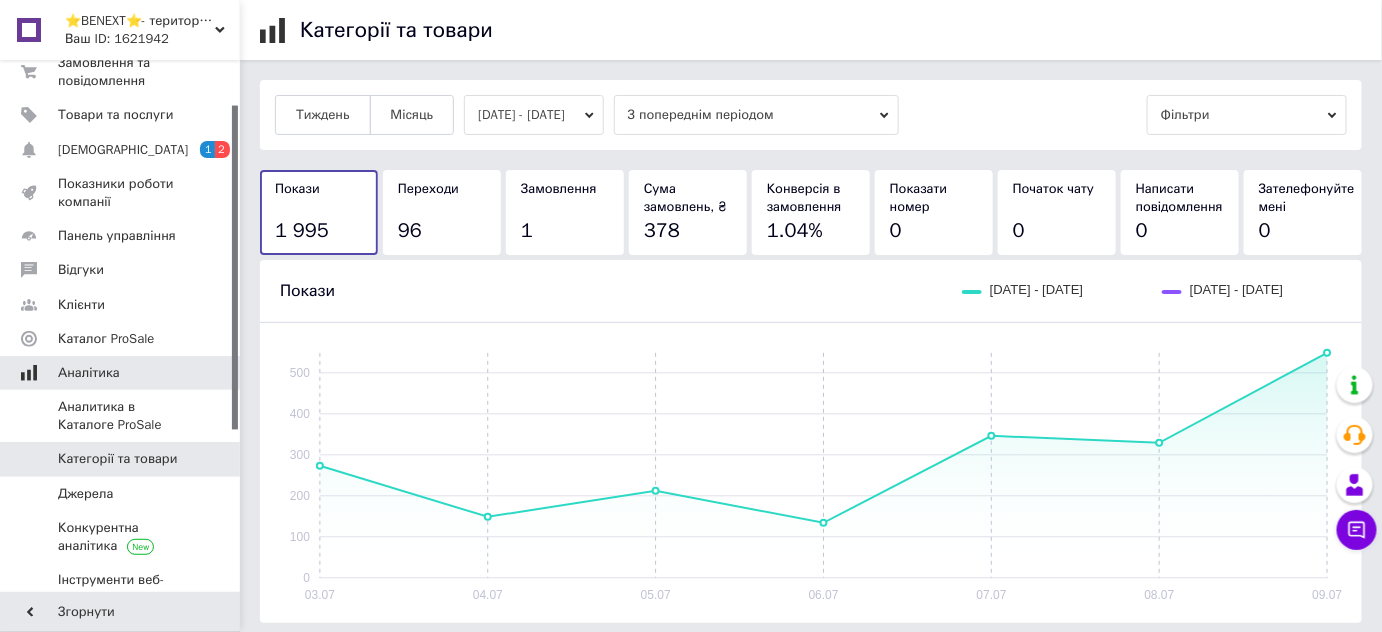 click on "Аналітика" at bounding box center (149, 373) 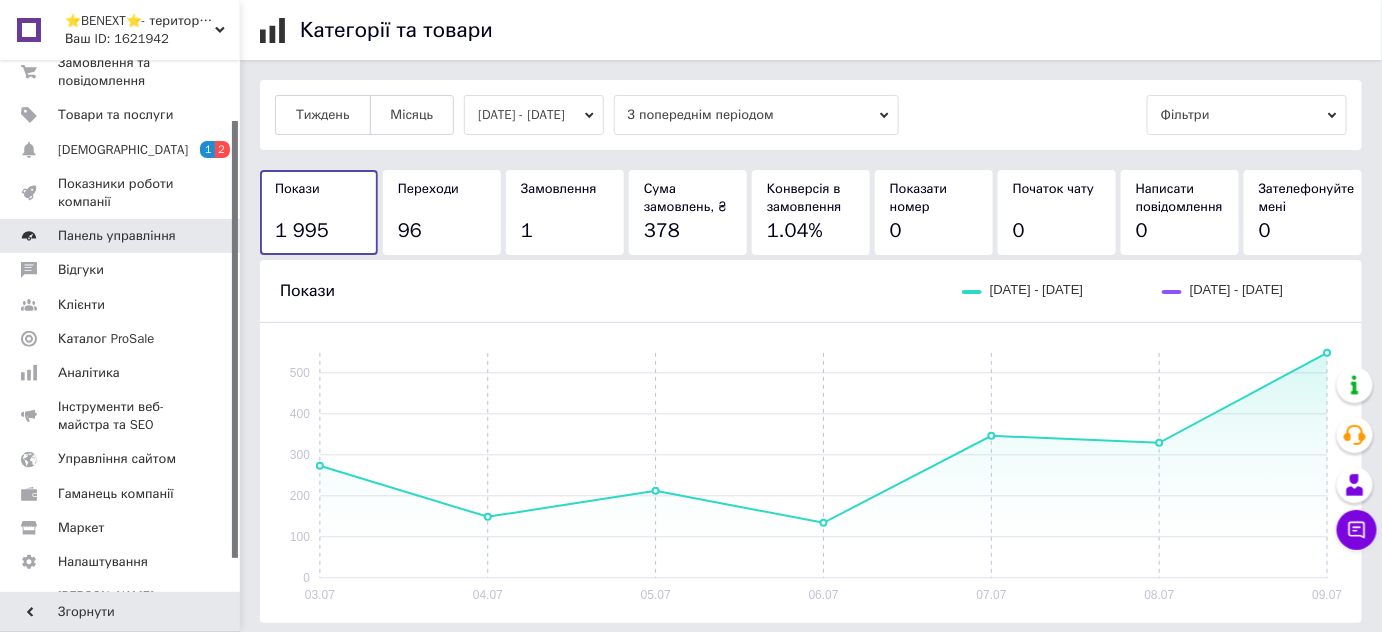 click on "Панель управління" at bounding box center (117, 236) 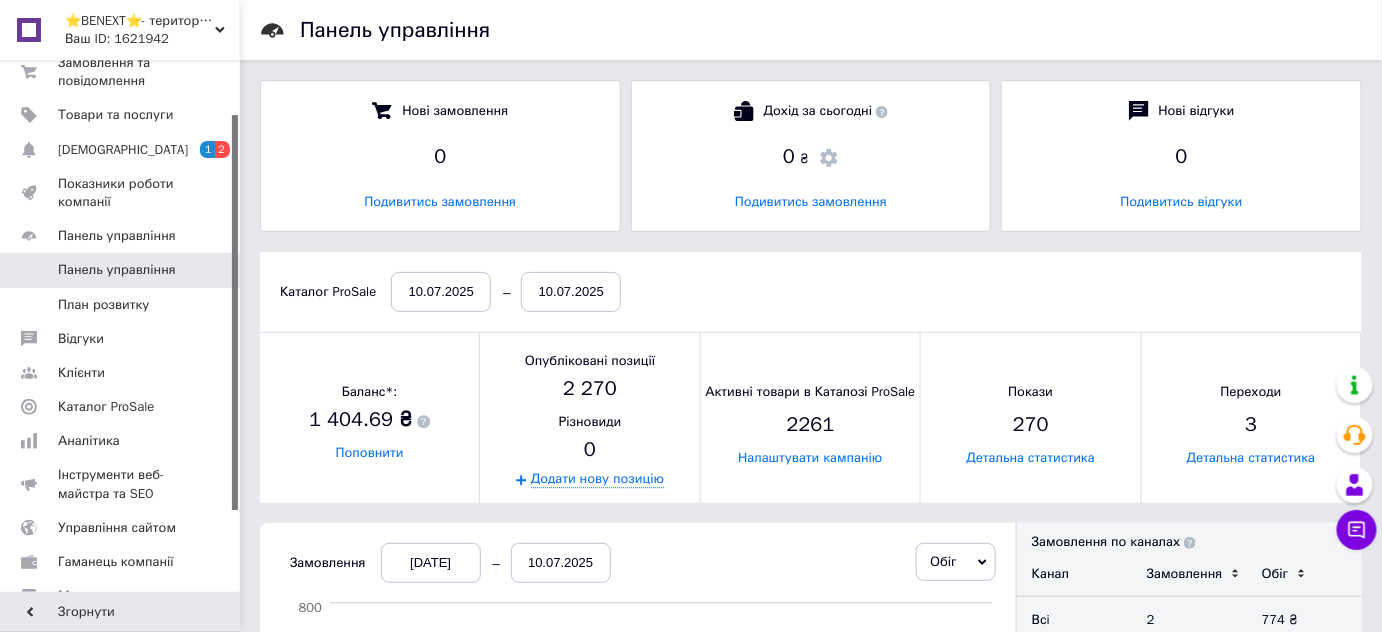 scroll, scrollTop: 9, scrollLeft: 10, axis: both 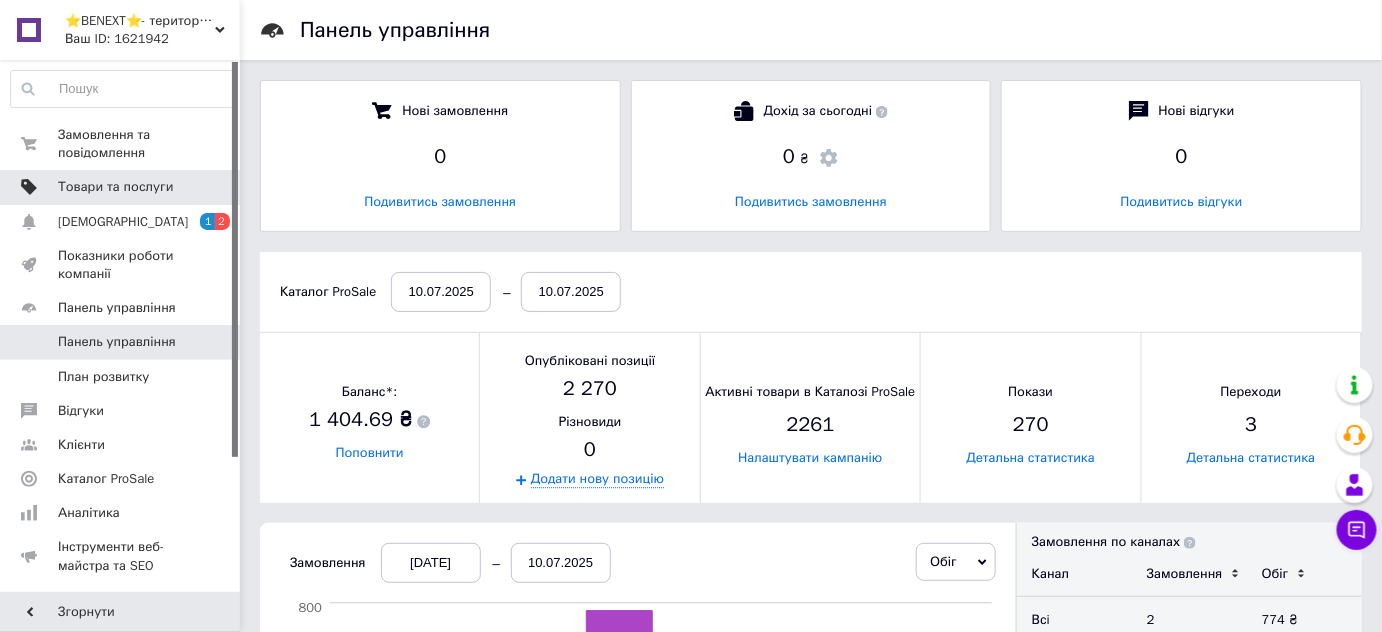 click on "Товари та послуги" at bounding box center [115, 187] 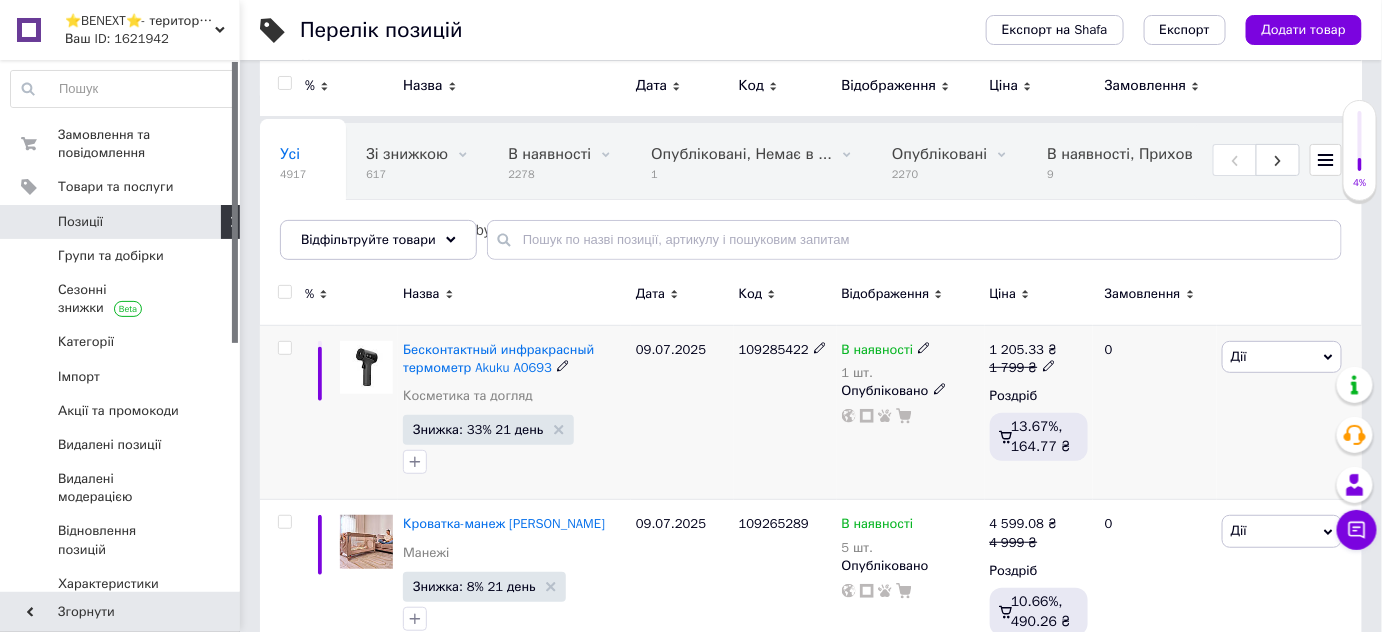 scroll, scrollTop: 0, scrollLeft: 0, axis: both 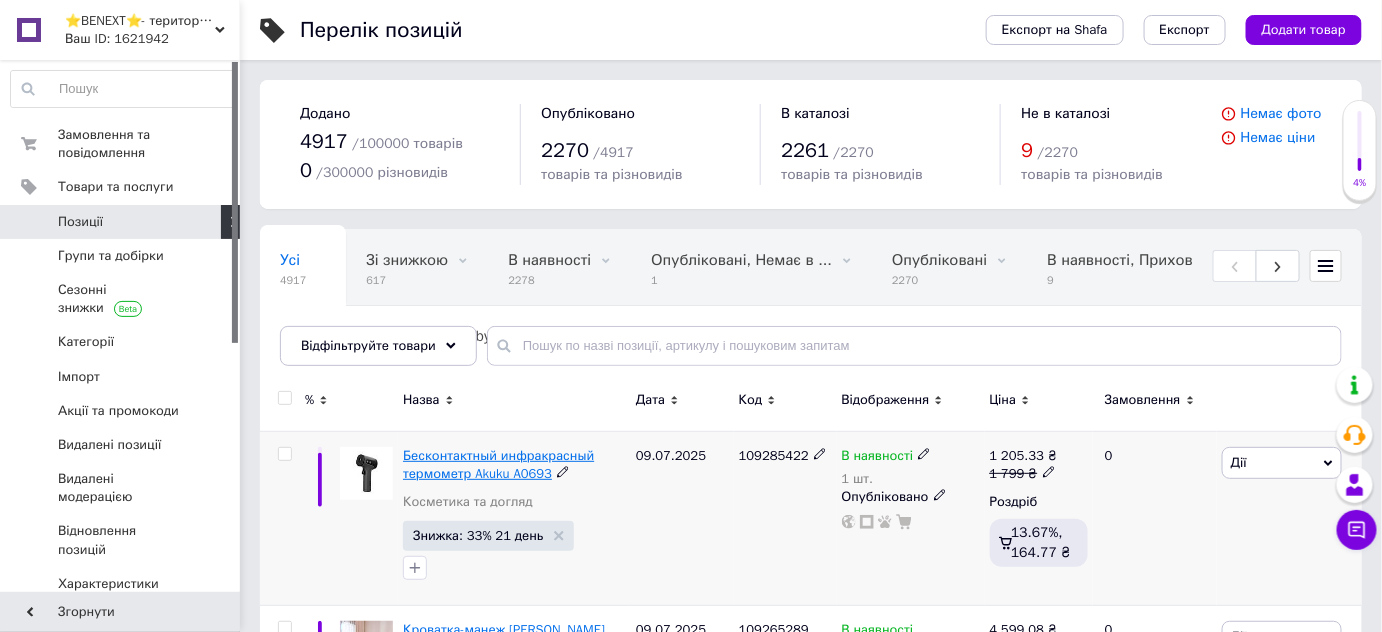 click on "Бесконтактный инфракрасный термометр Akuku A0693" at bounding box center [498, 464] 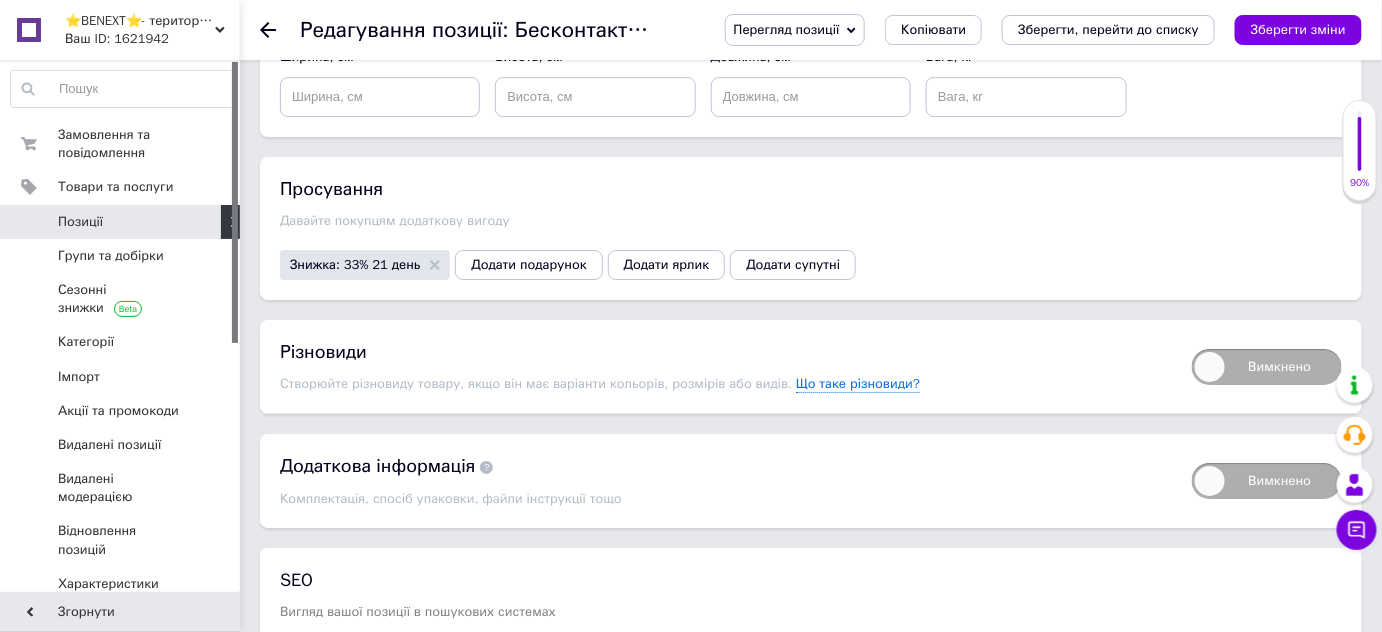 scroll, scrollTop: 2272, scrollLeft: 0, axis: vertical 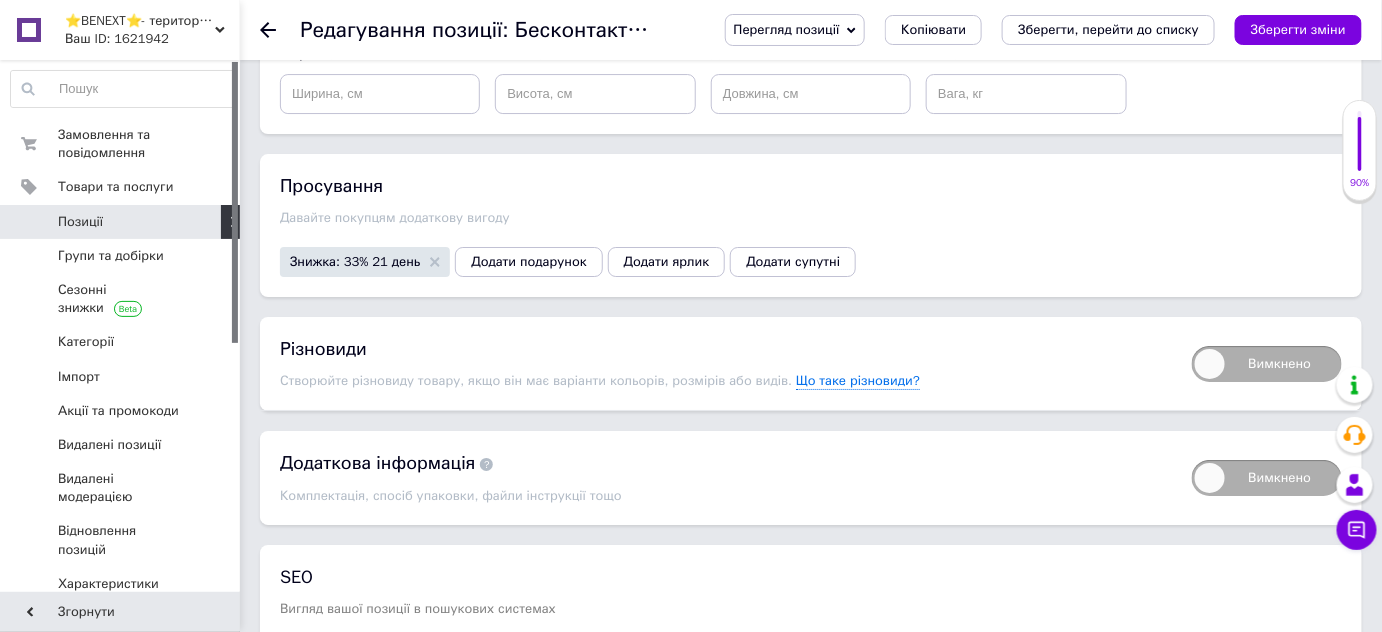 click on "Вимкнено" at bounding box center [1267, 364] 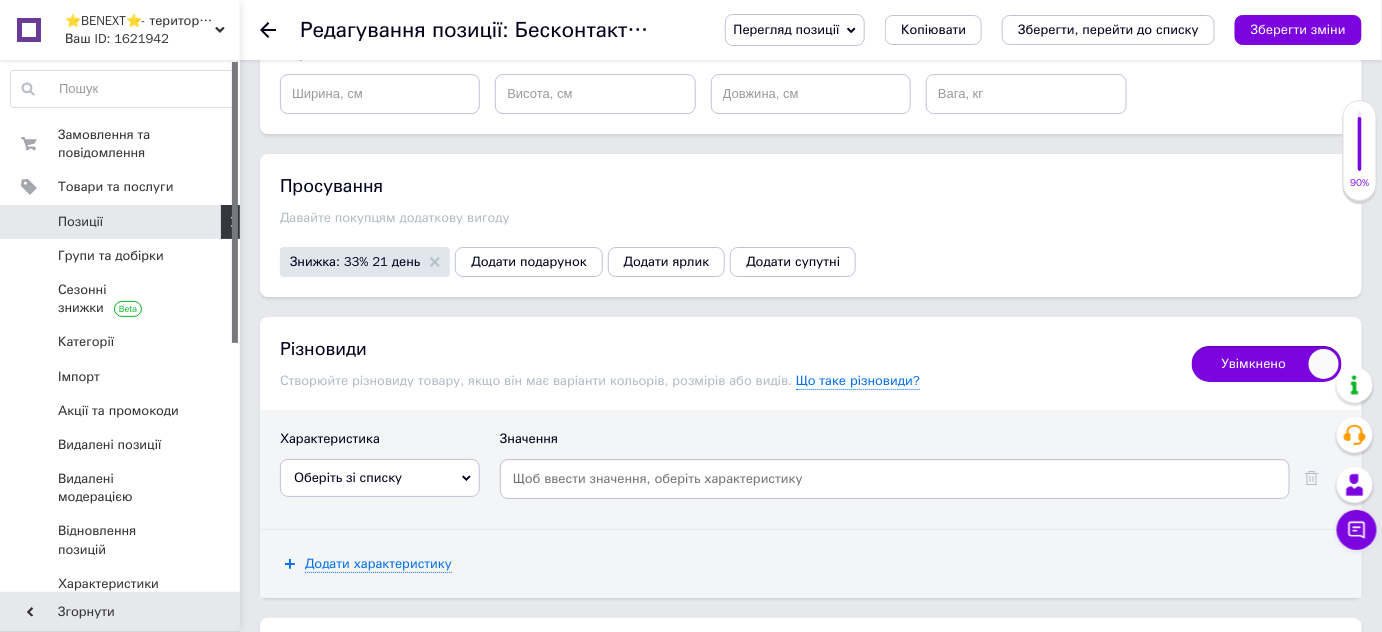 click on "Оберіть зі списку" at bounding box center (348, 477) 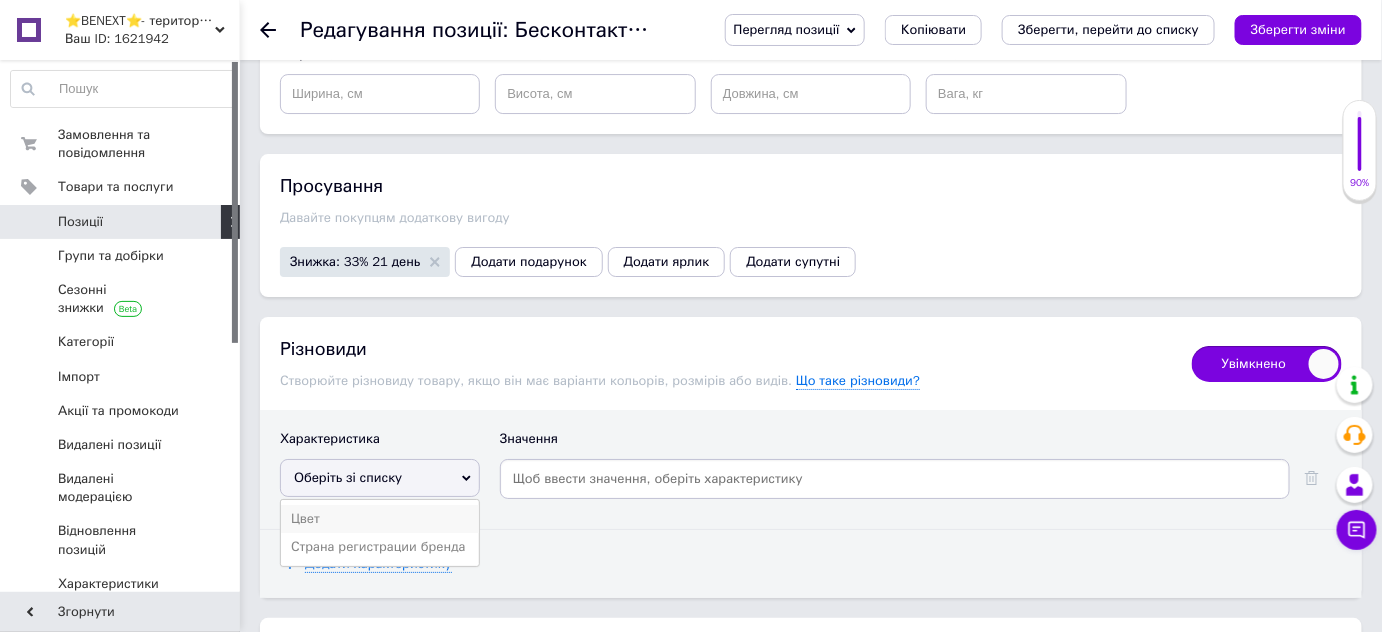 click on "Цвет" at bounding box center [380, 519] 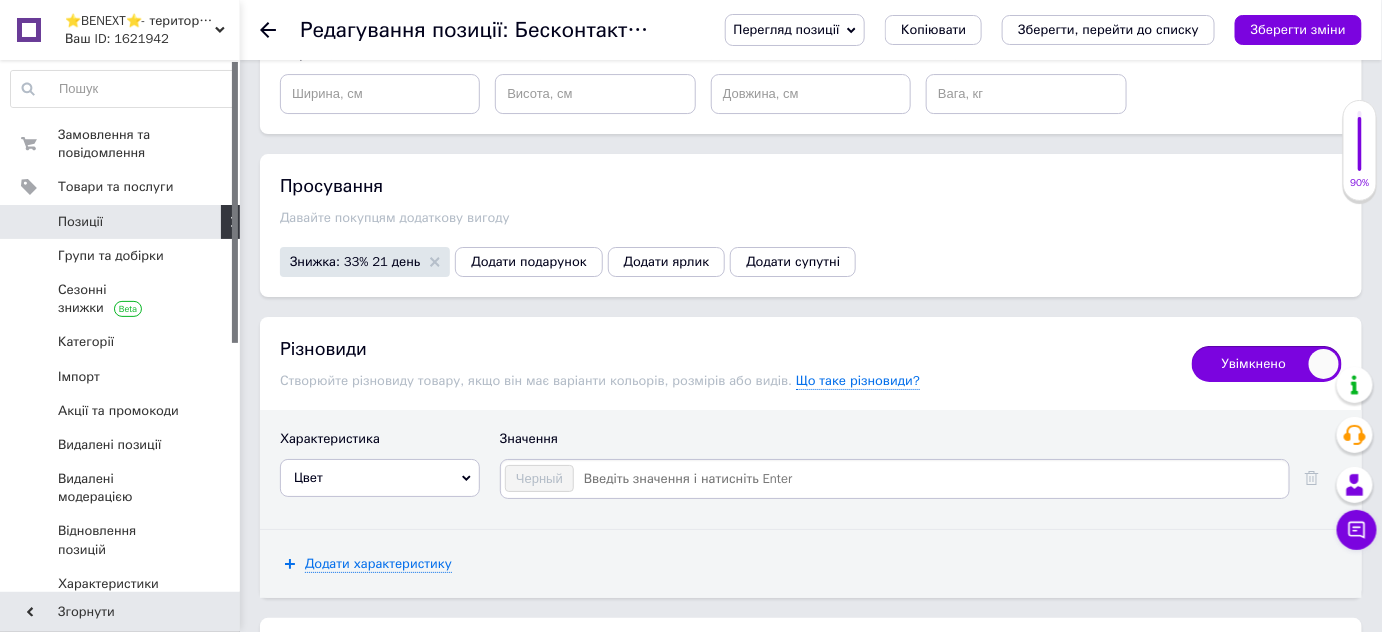 click at bounding box center [930, 479] 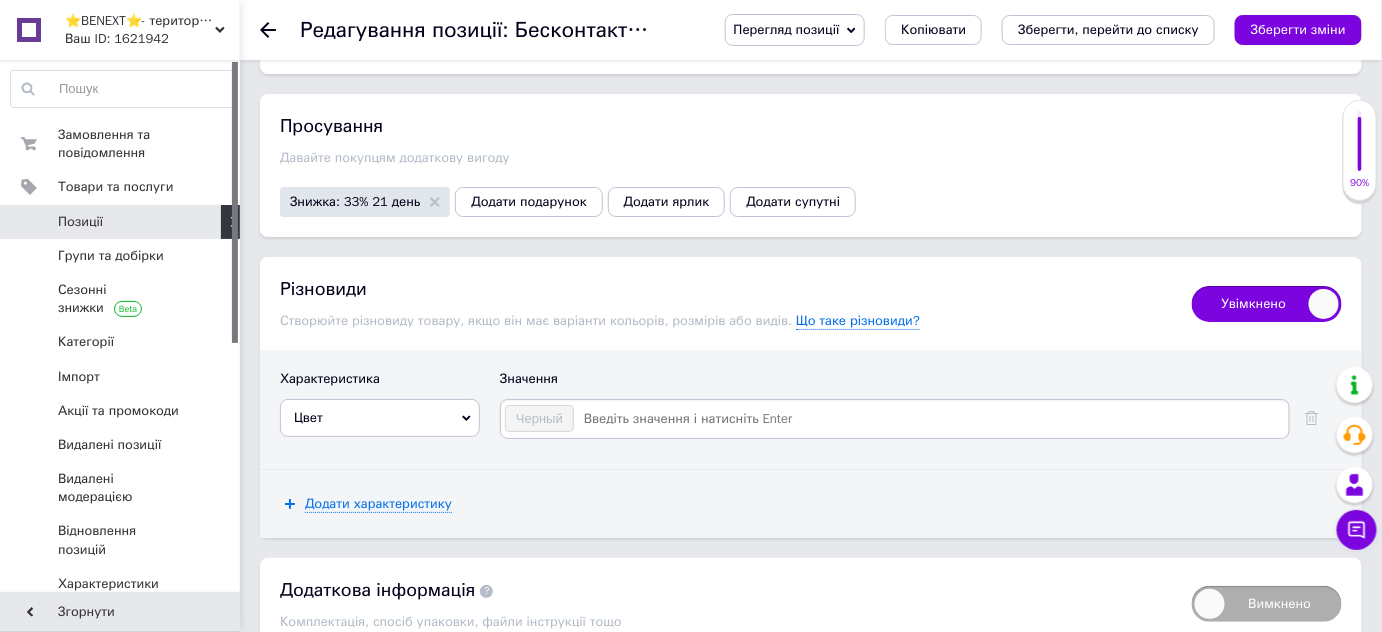 scroll, scrollTop: 2363, scrollLeft: 0, axis: vertical 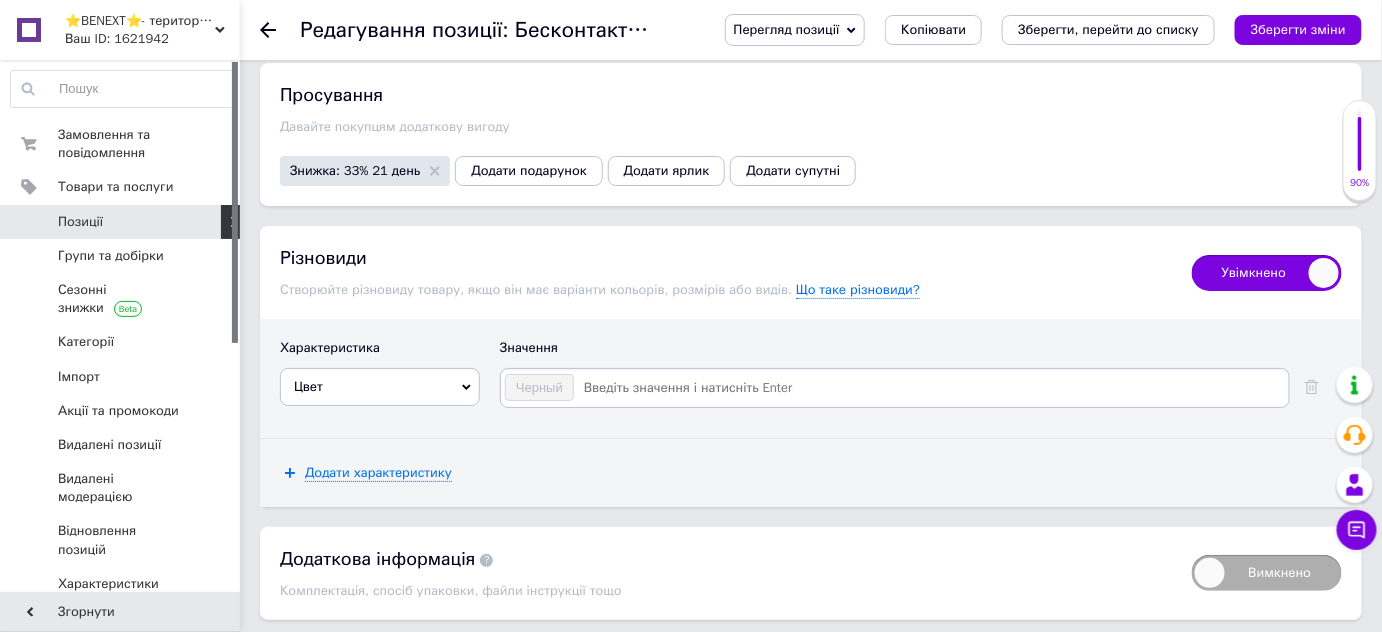 click on "Увімкнено" at bounding box center [1267, 273] 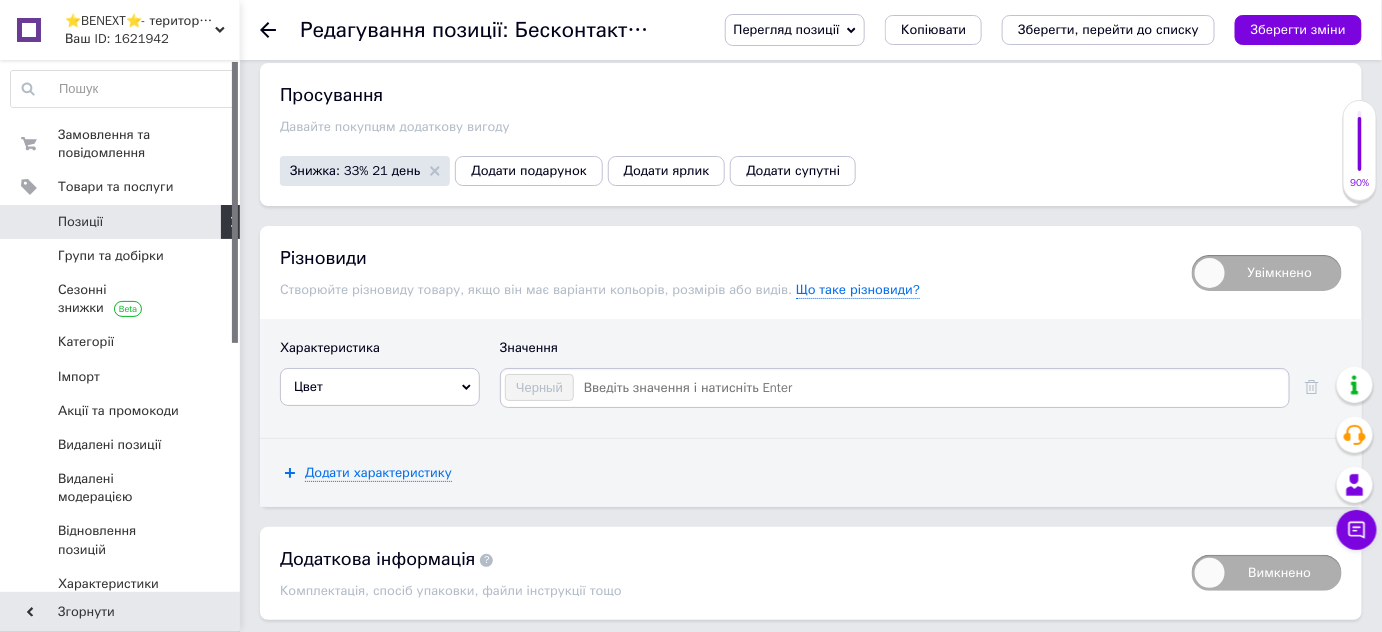 checkbox on "false" 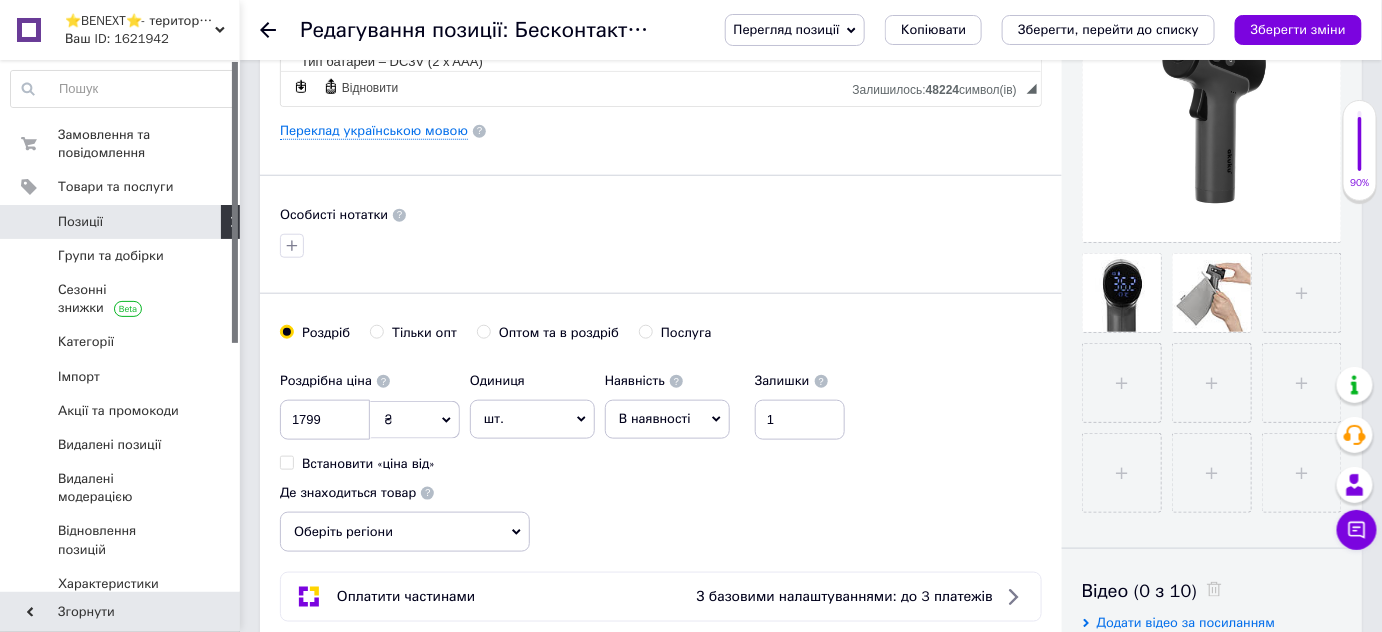 scroll, scrollTop: 0, scrollLeft: 0, axis: both 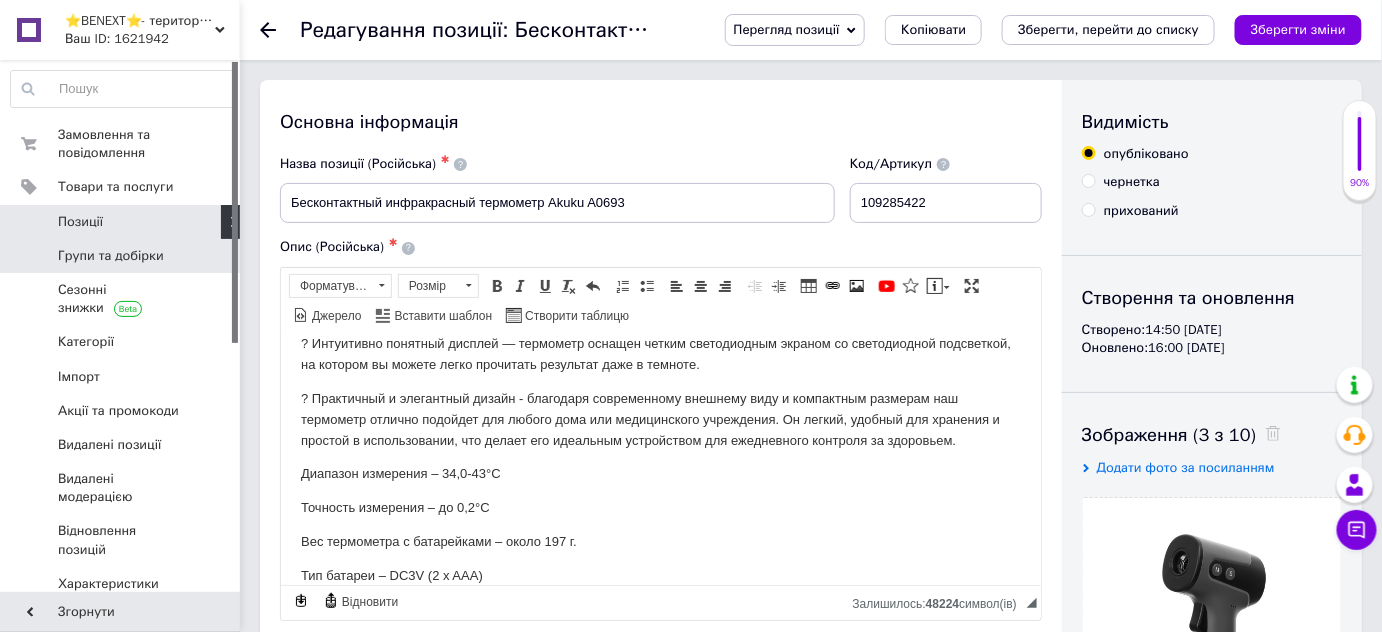 click on "Групи та добірки" at bounding box center [111, 256] 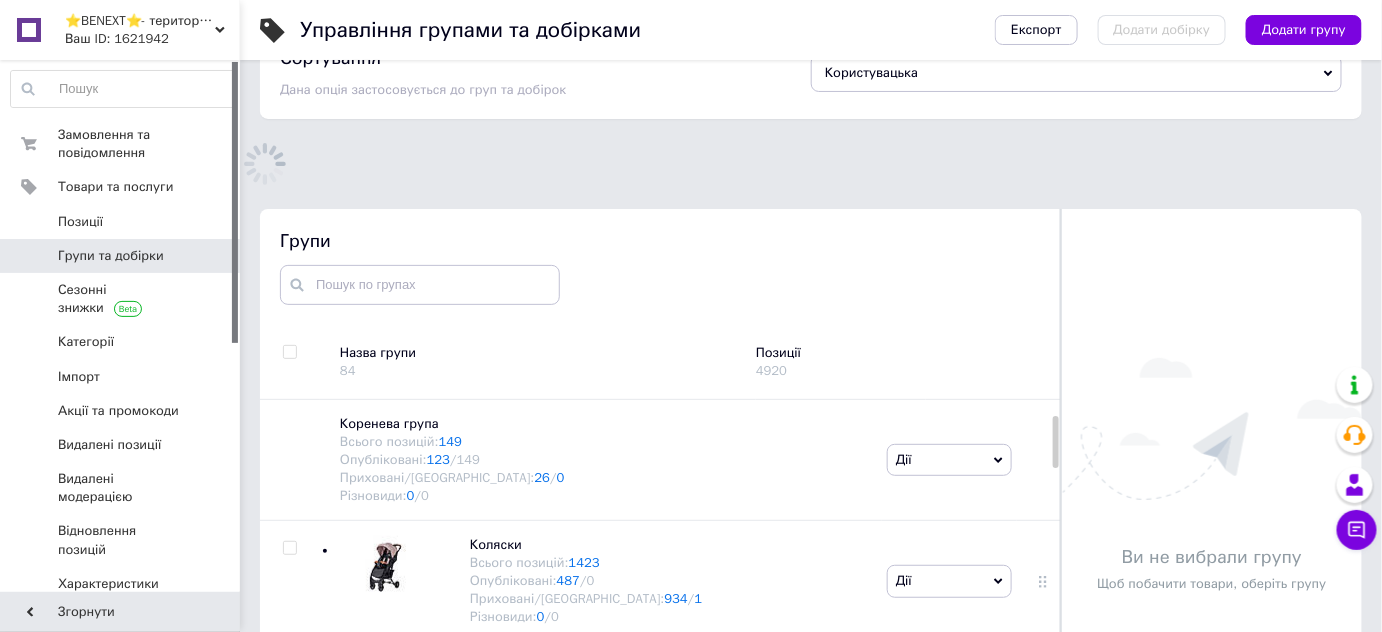 scroll, scrollTop: 170, scrollLeft: 0, axis: vertical 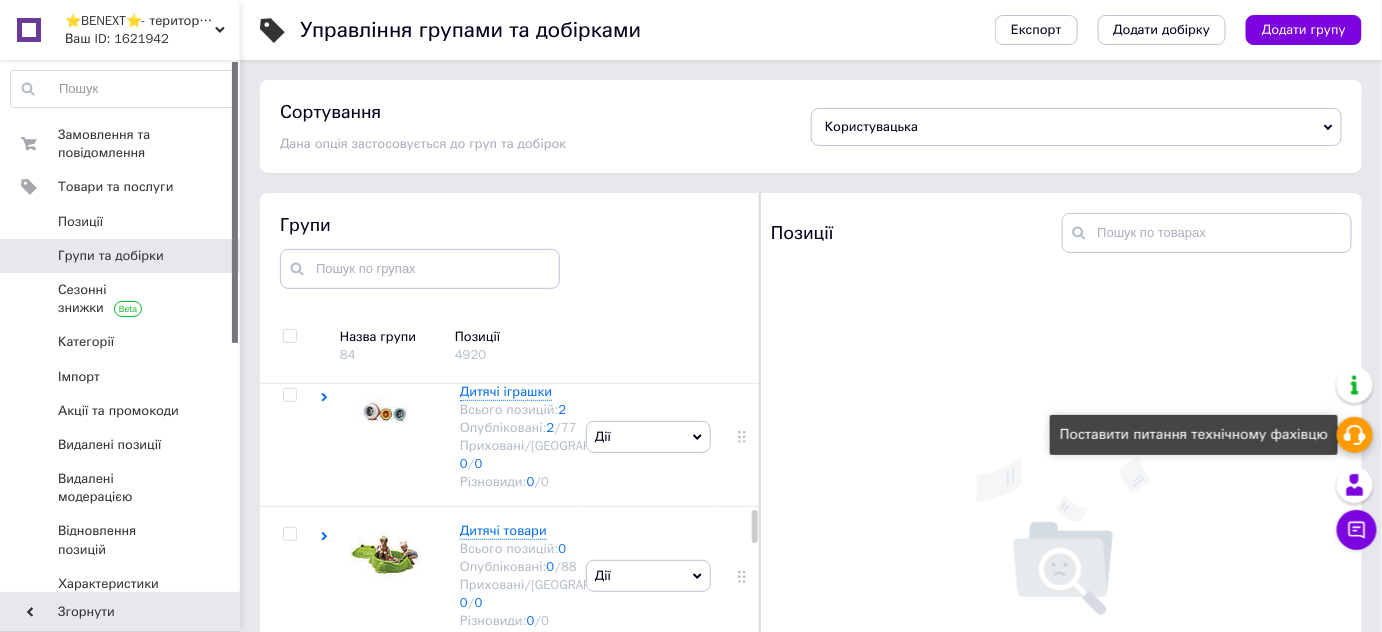 click 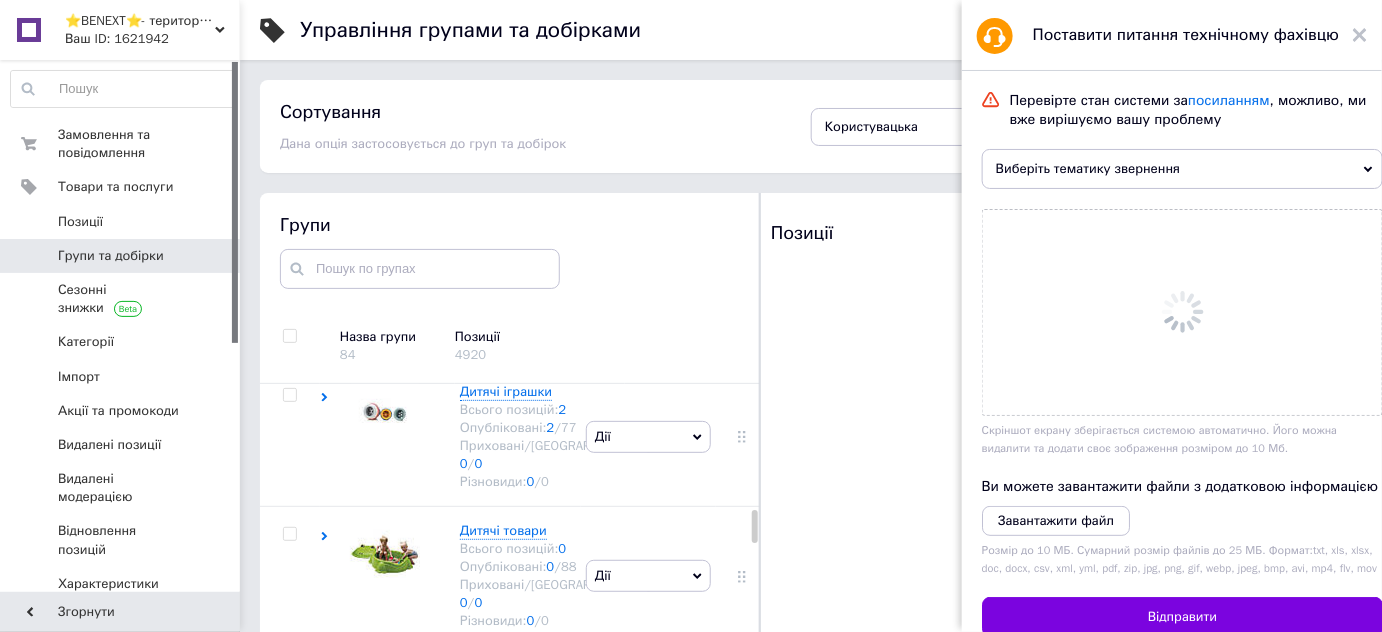 scroll, scrollTop: 0, scrollLeft: 0, axis: both 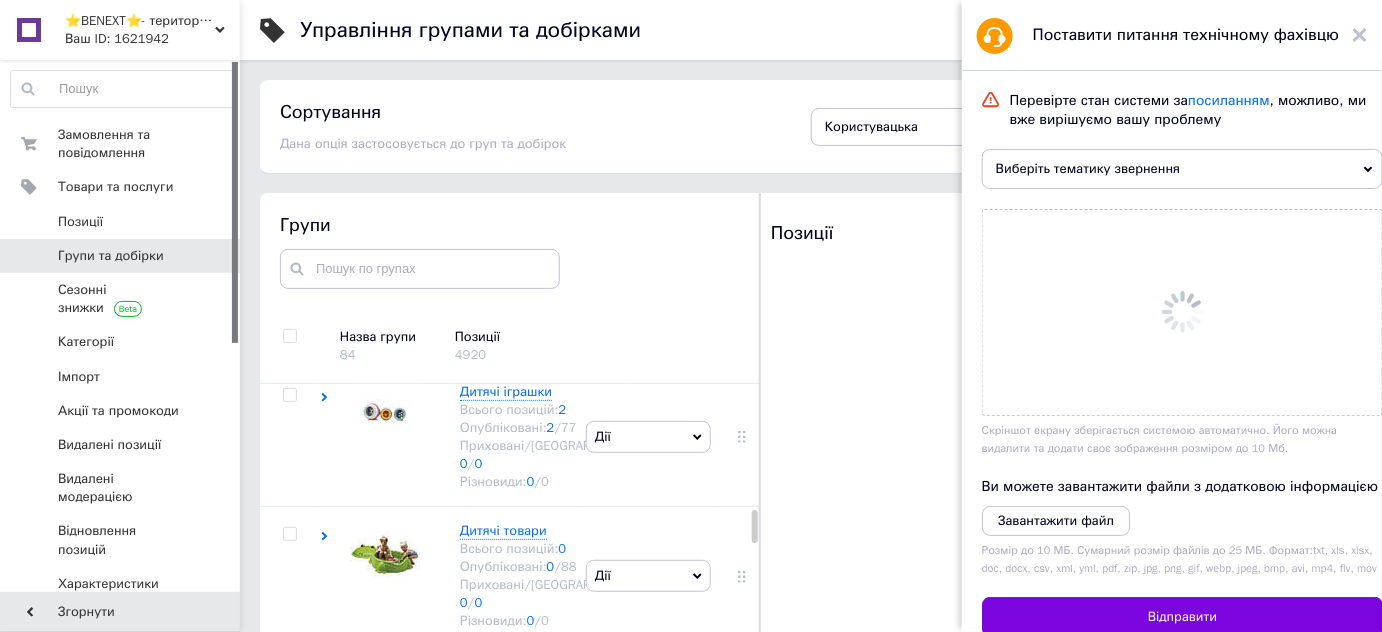 click on "Виберіть тематику звернення" at bounding box center (1182, 169) 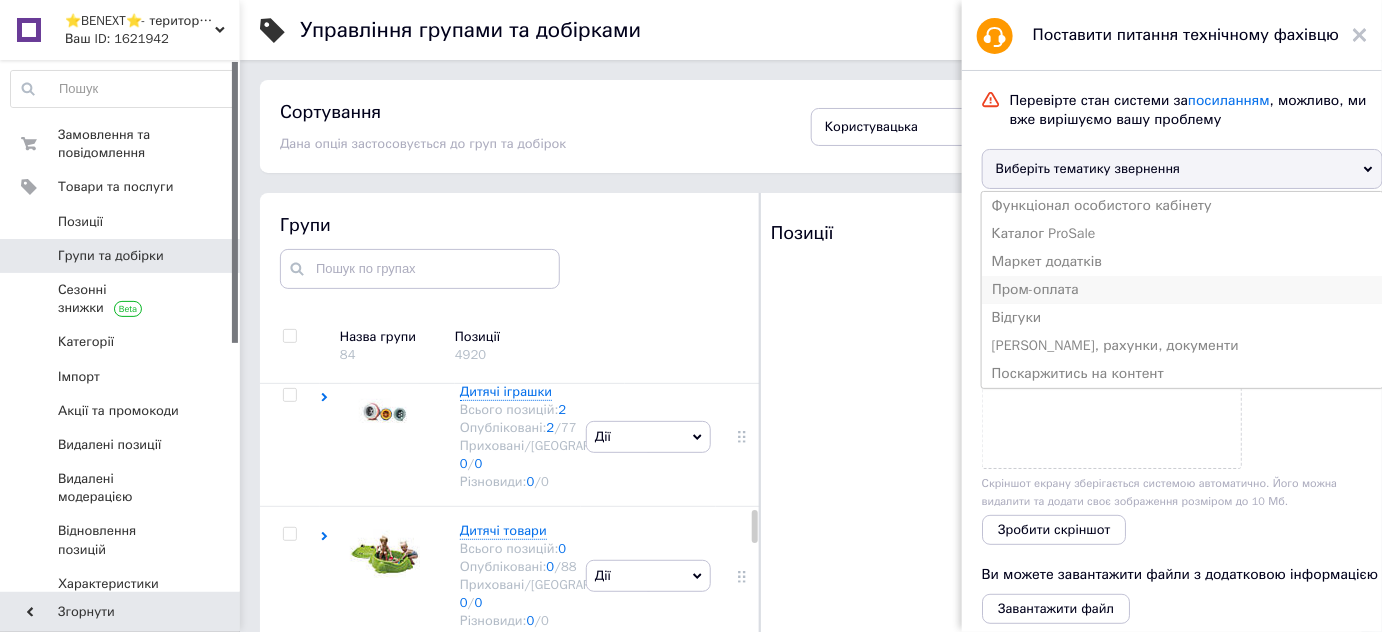 scroll, scrollTop: 90, scrollLeft: 0, axis: vertical 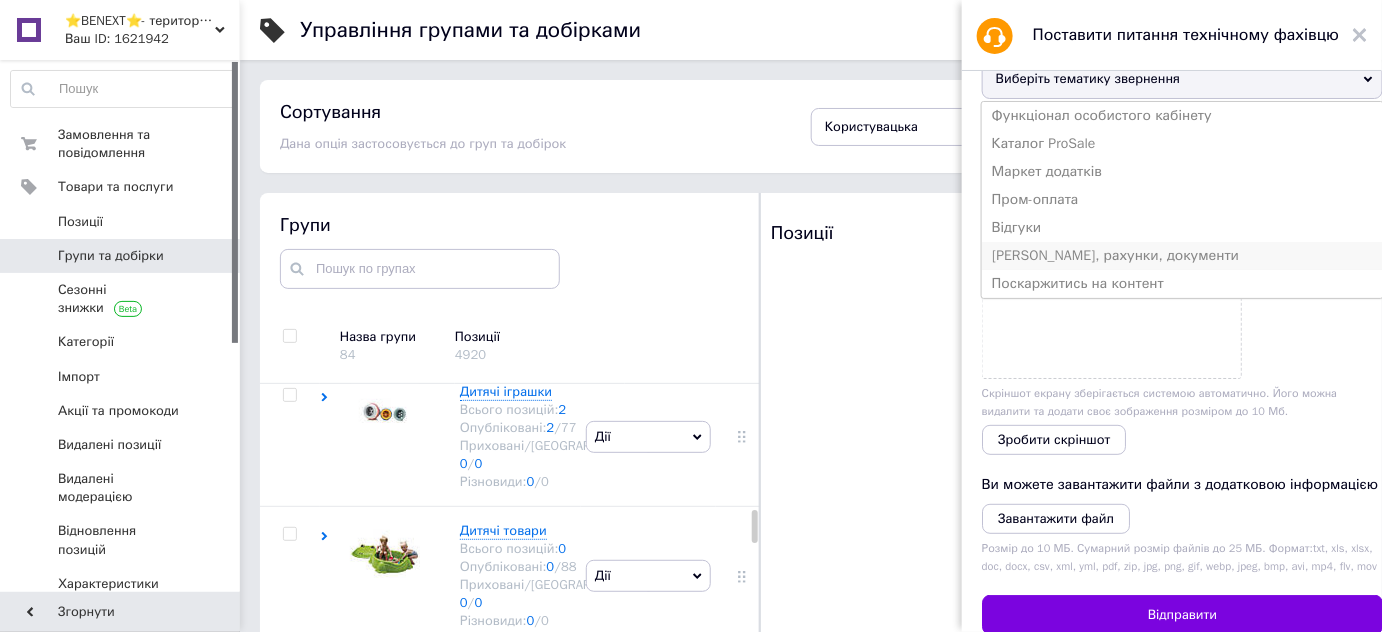 click on "[PERSON_NAME], рахунки, документи" at bounding box center [1182, 256] 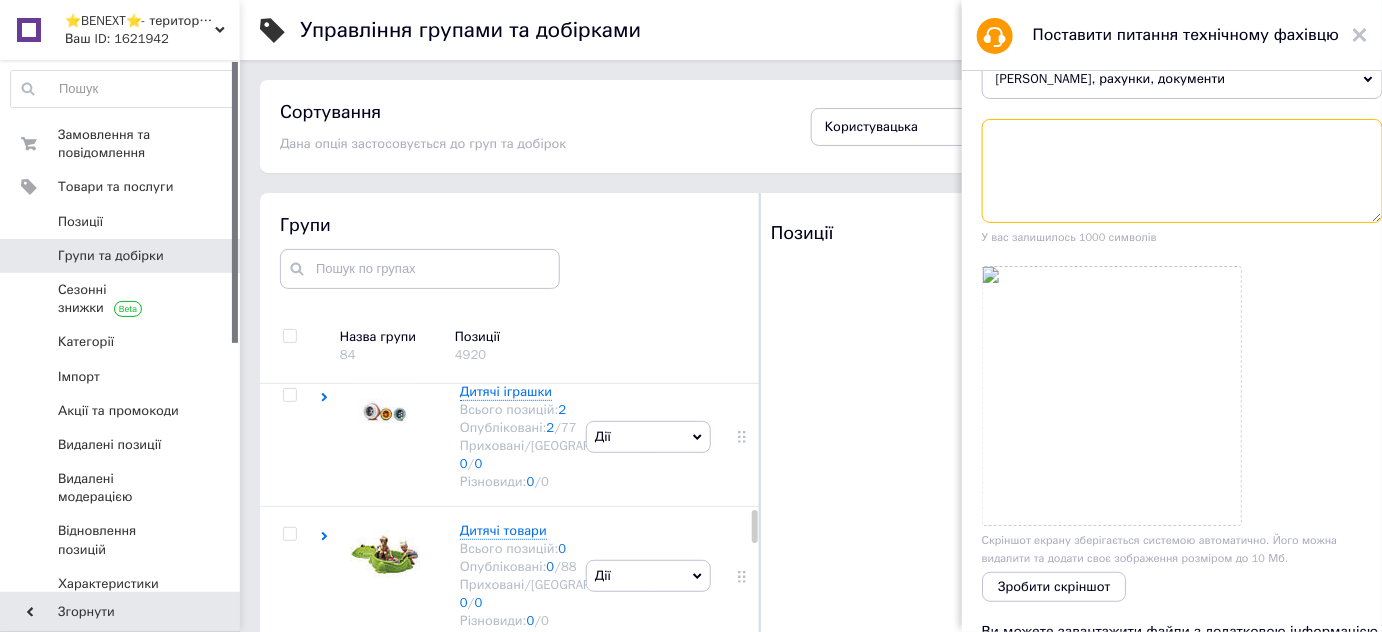 click at bounding box center [1182, 171] 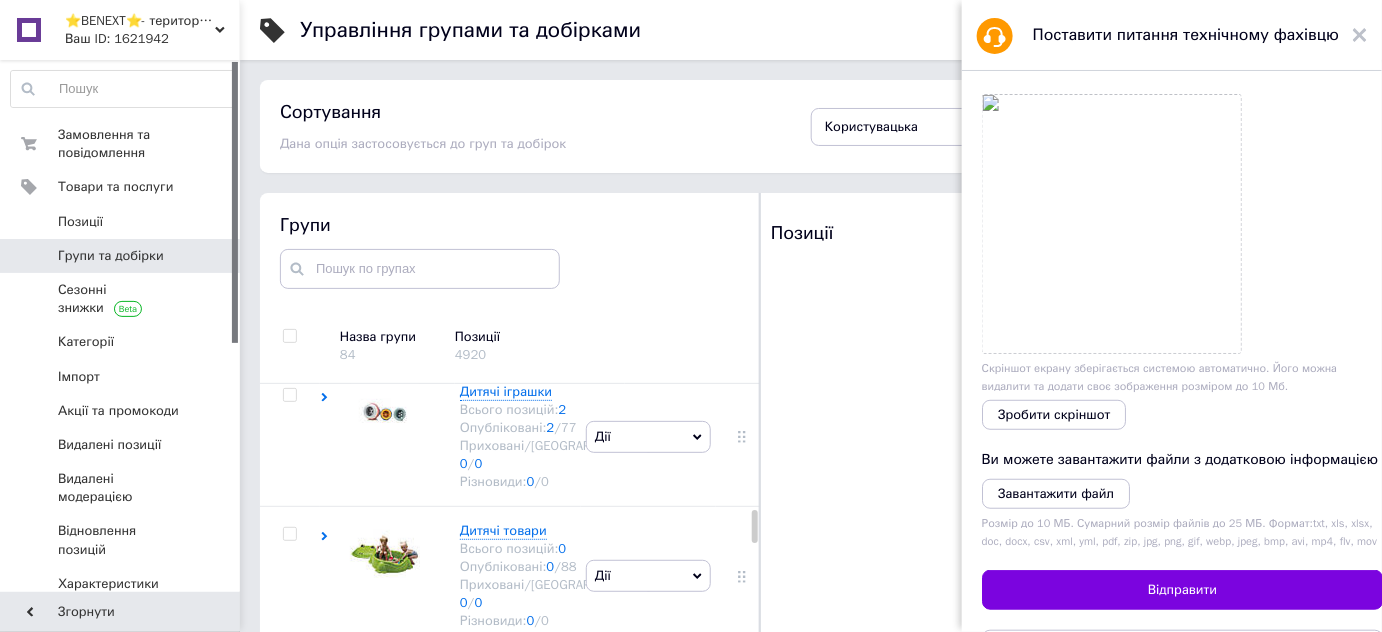scroll, scrollTop: 416, scrollLeft: 0, axis: vertical 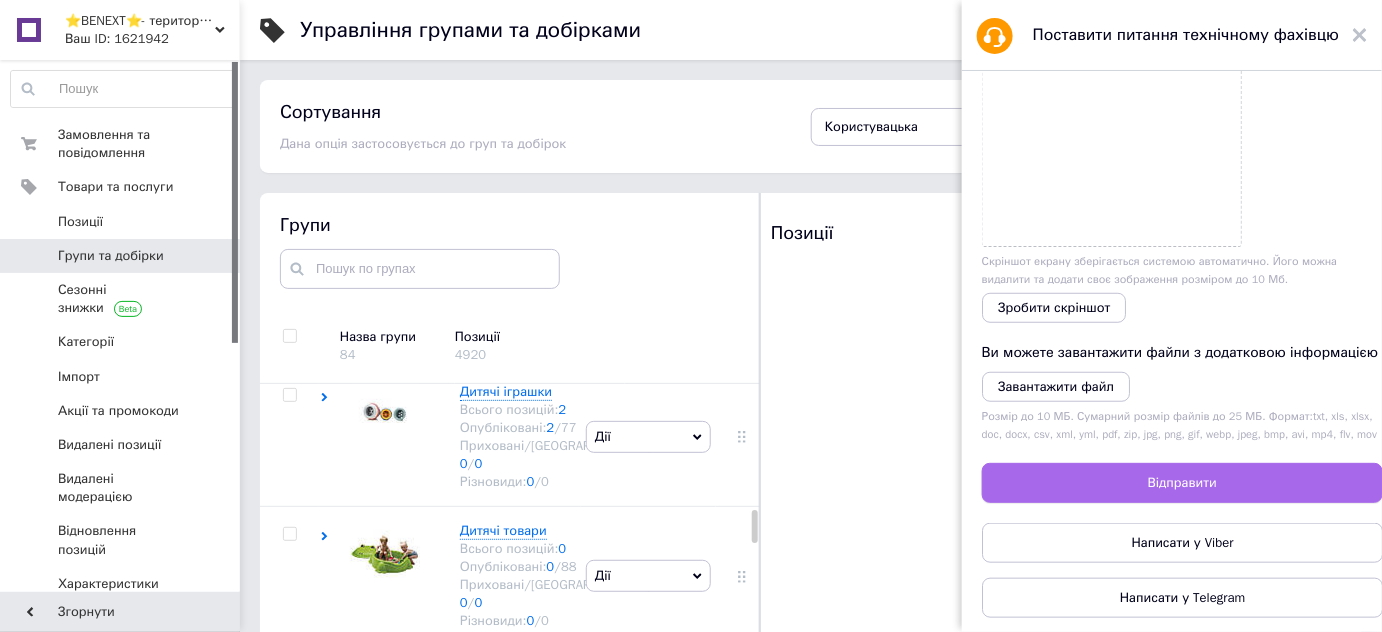 type on "Доброго дня.
Де ми можемо взяти акт звірки по комісіях?" 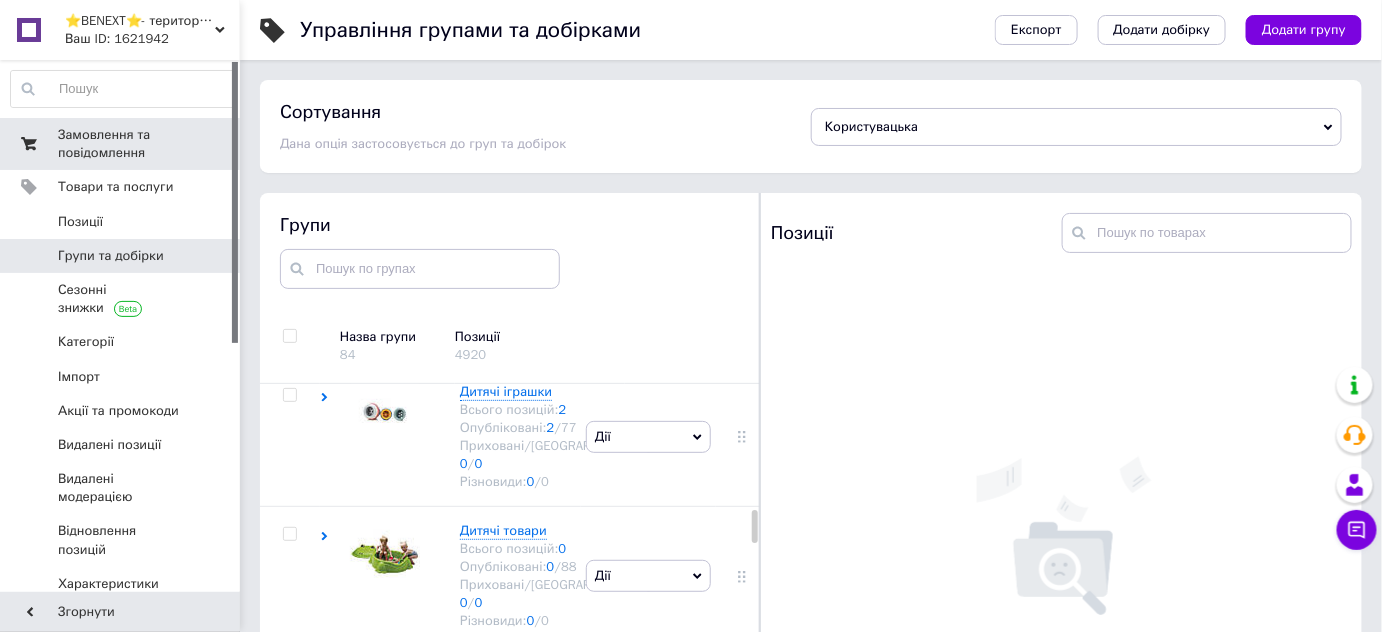 click on "Замовлення та повідомлення 0 0" at bounding box center [123, 144] 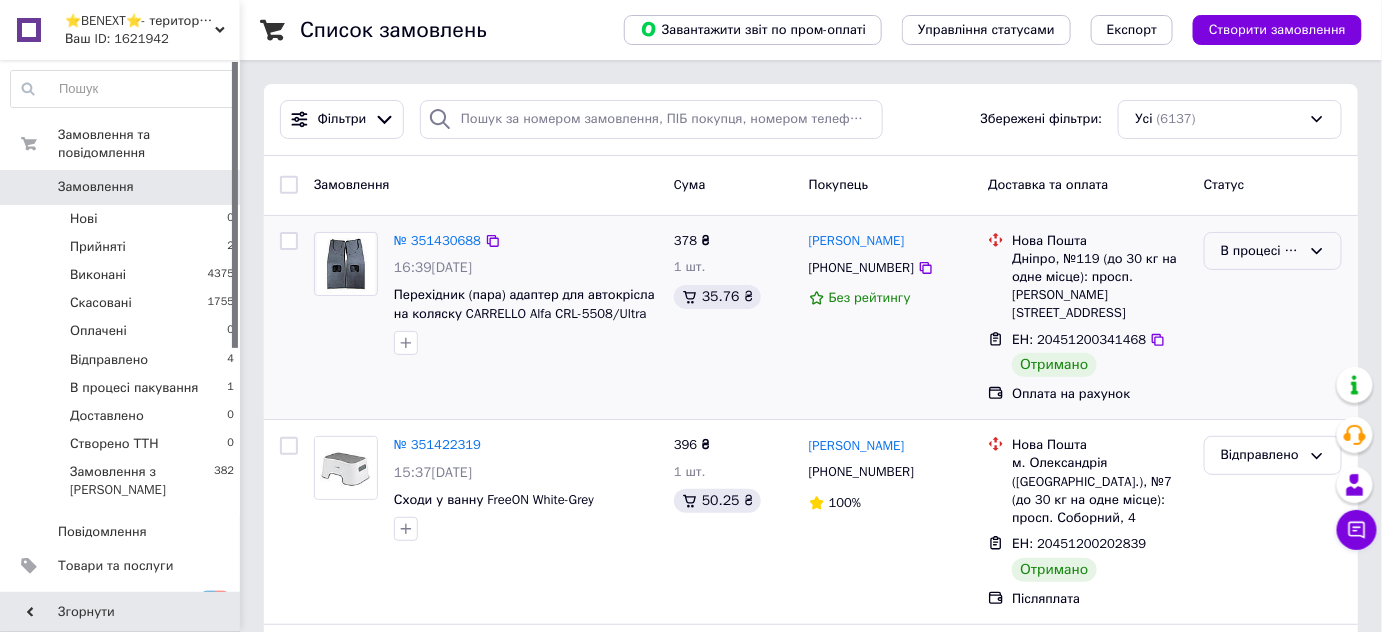 click on "В процесі пакування" at bounding box center (1261, 251) 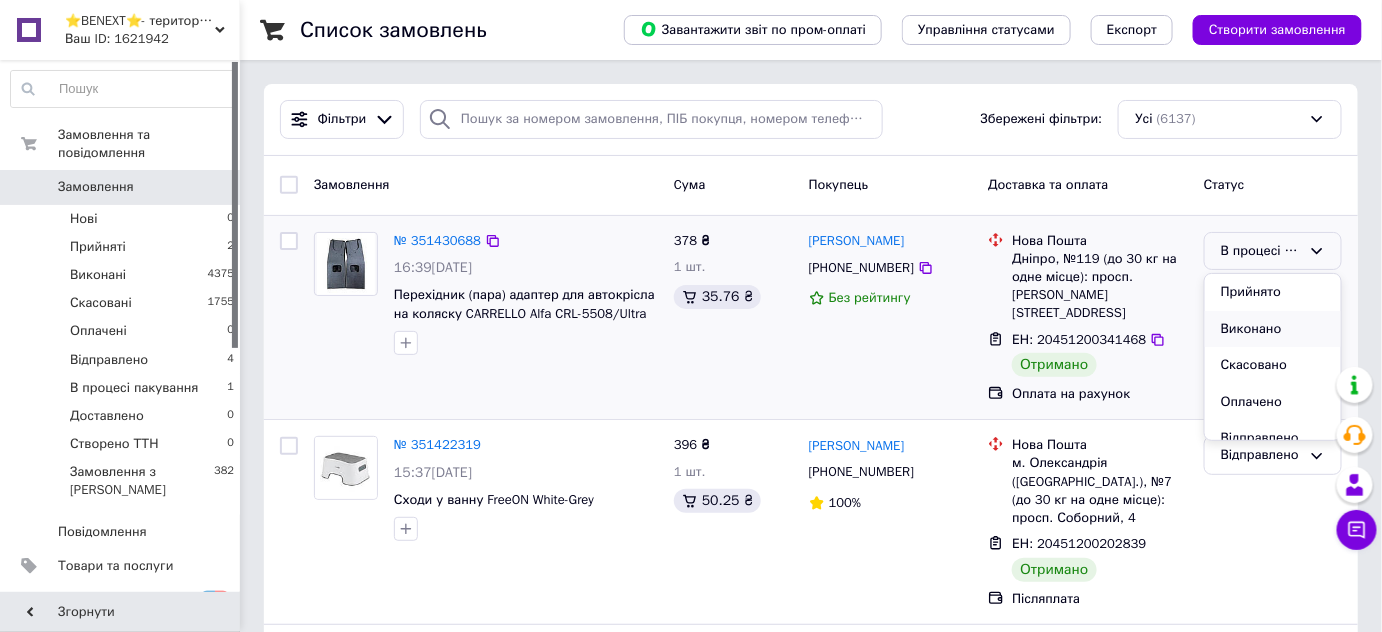 click on "Виконано" at bounding box center (1273, 329) 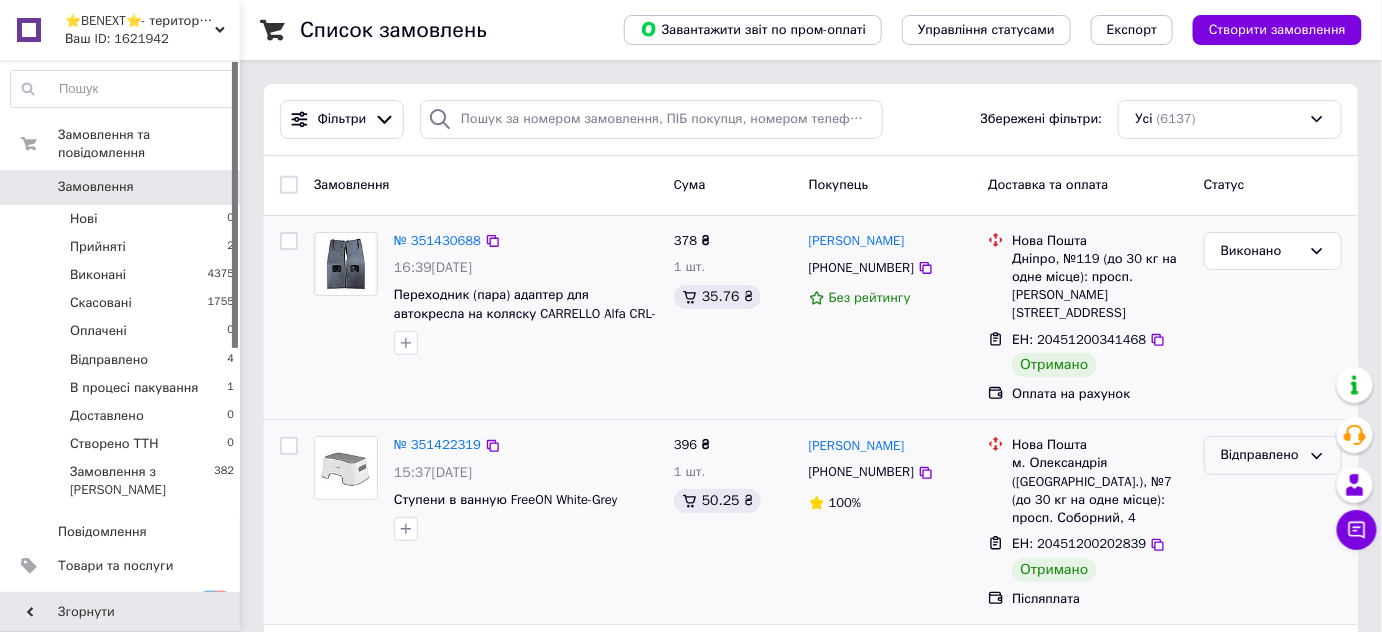 click on "Відправлено" at bounding box center (1261, 455) 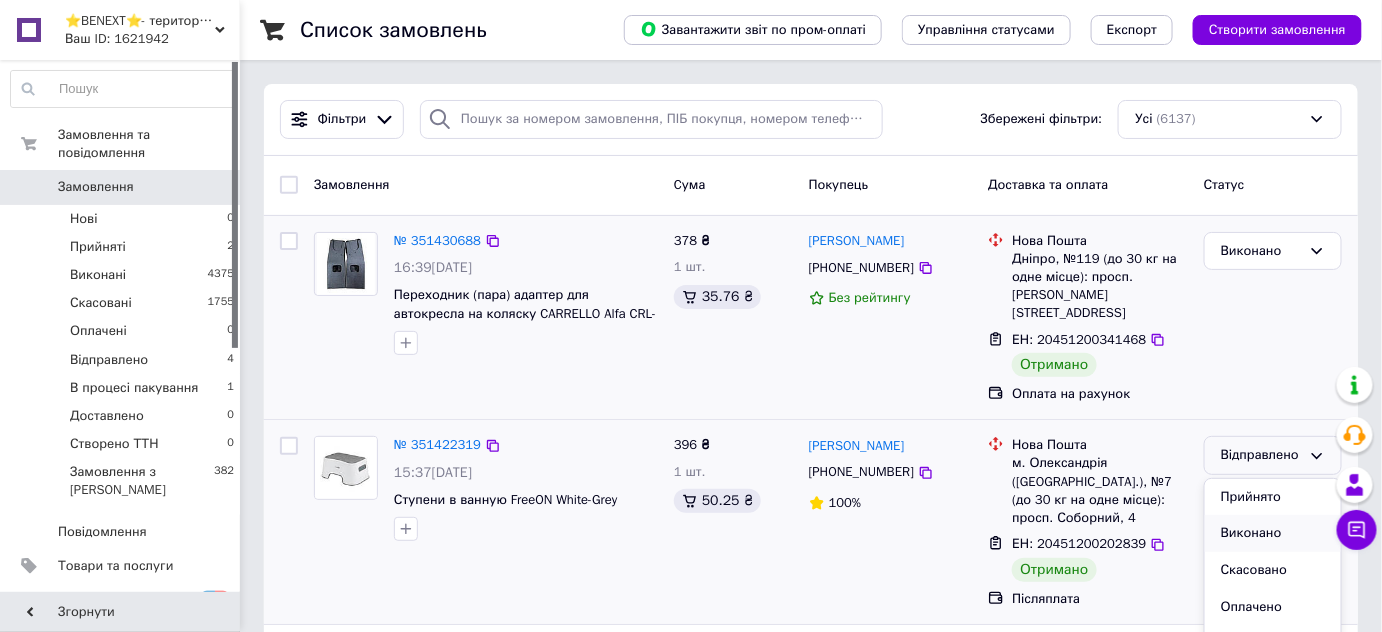 click on "Виконано" at bounding box center [1273, 533] 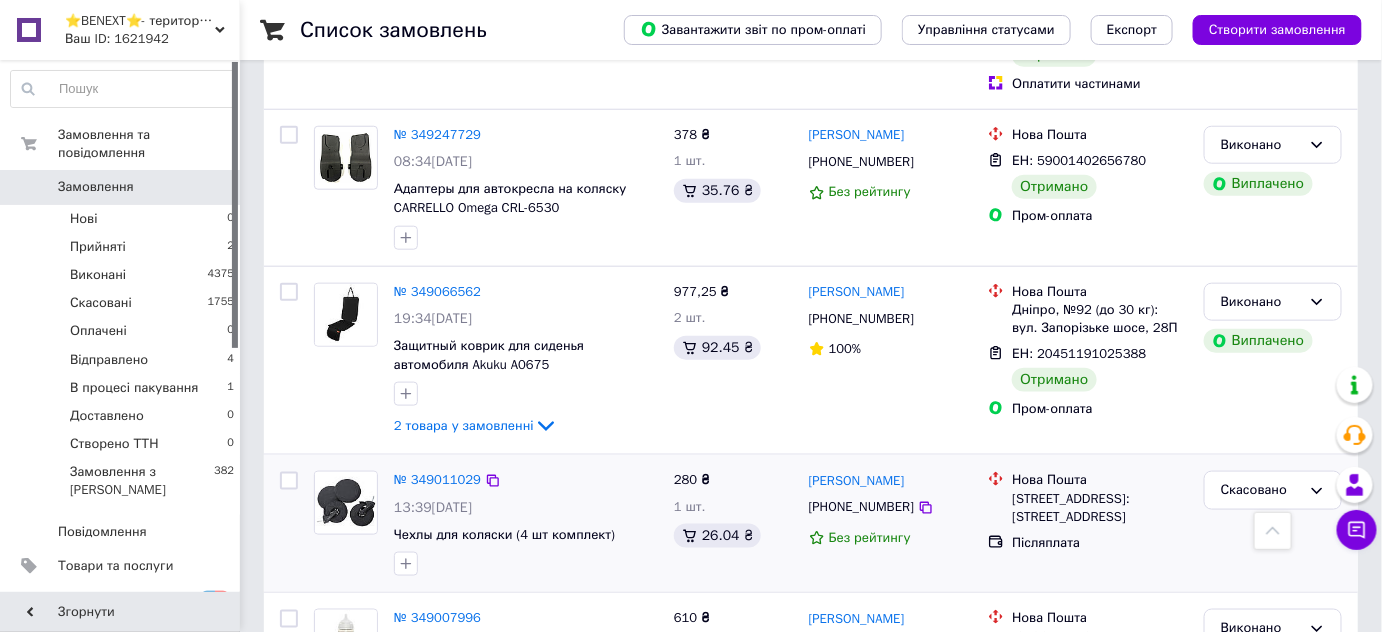 scroll, scrollTop: 3197, scrollLeft: 0, axis: vertical 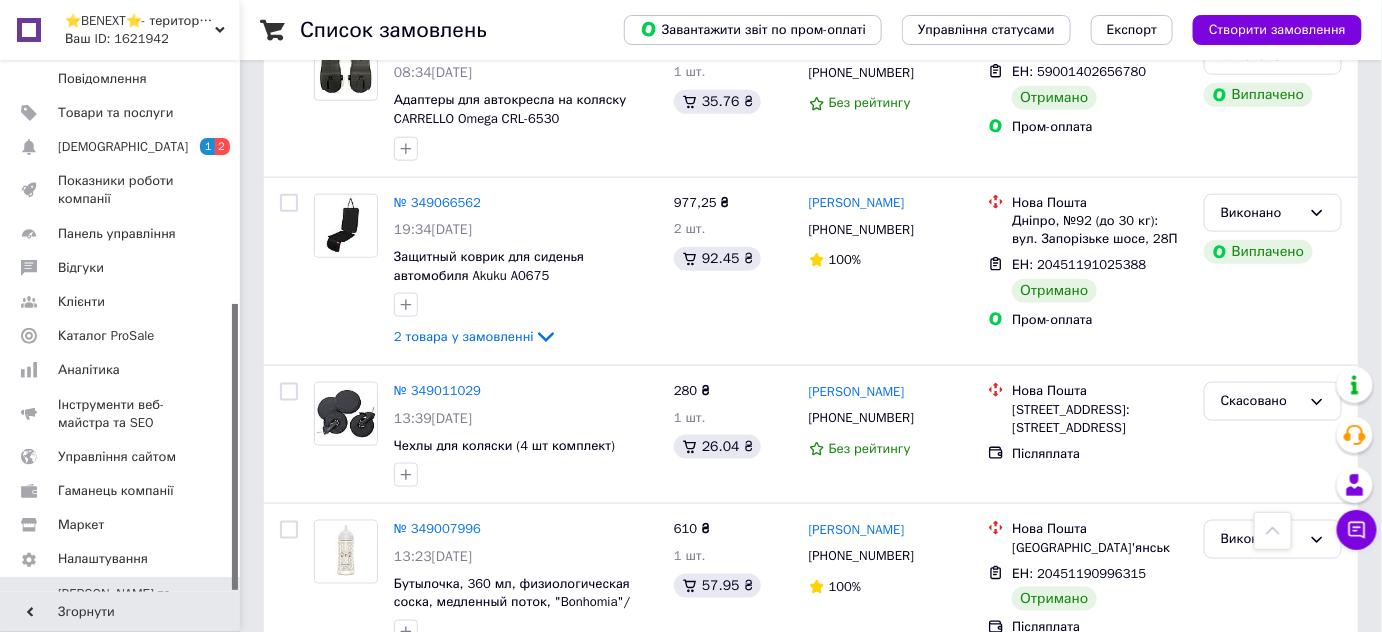 click on "[PERSON_NAME] та рахунки Prom топ" at bounding box center (121, 612) 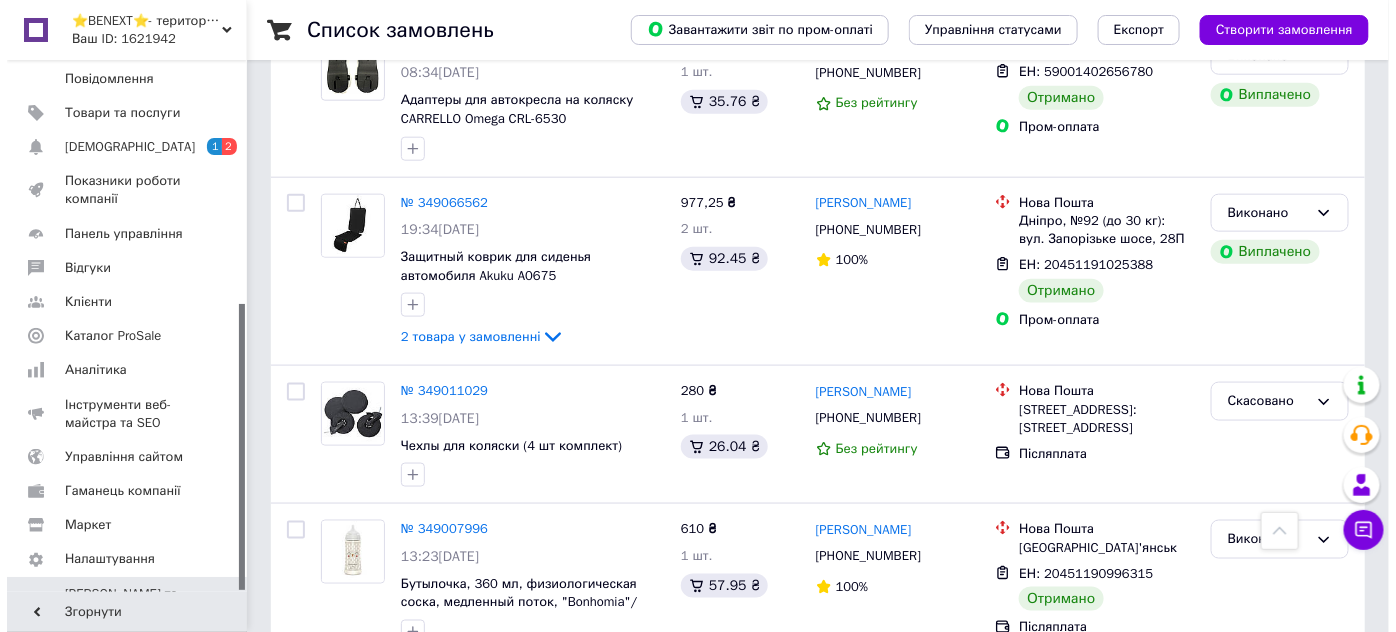 scroll, scrollTop: 0, scrollLeft: 0, axis: both 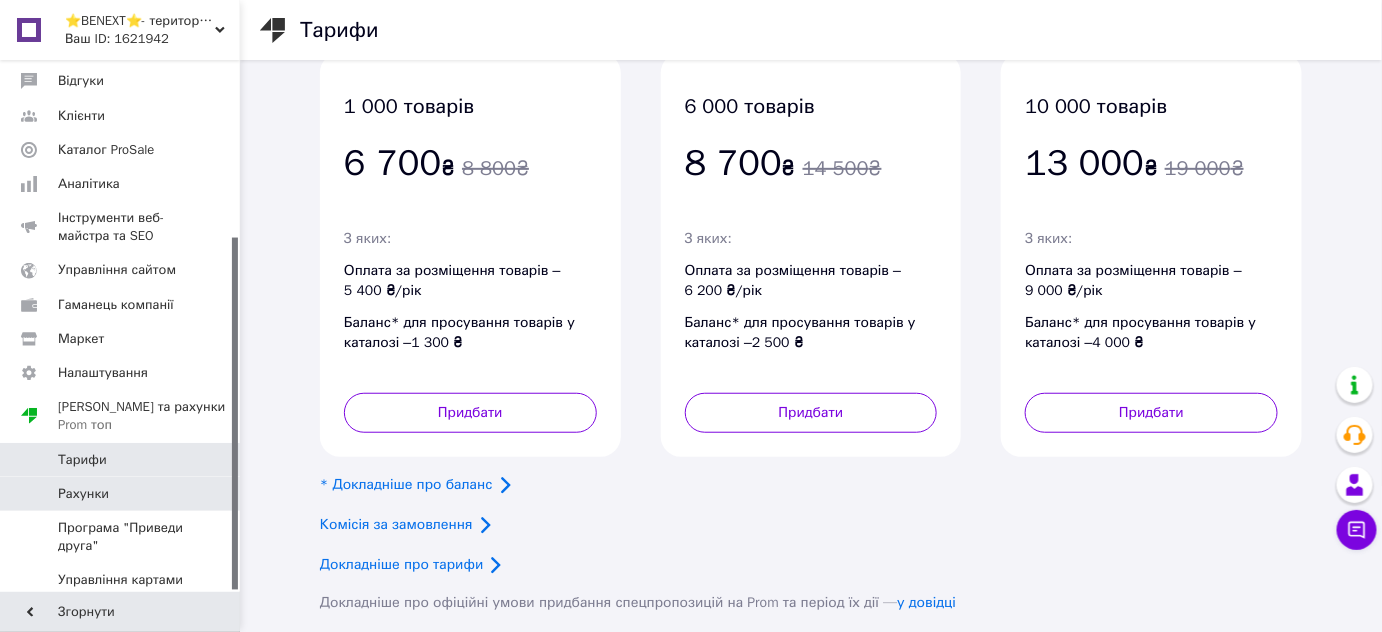 click on "Рахунки" at bounding box center [121, 494] 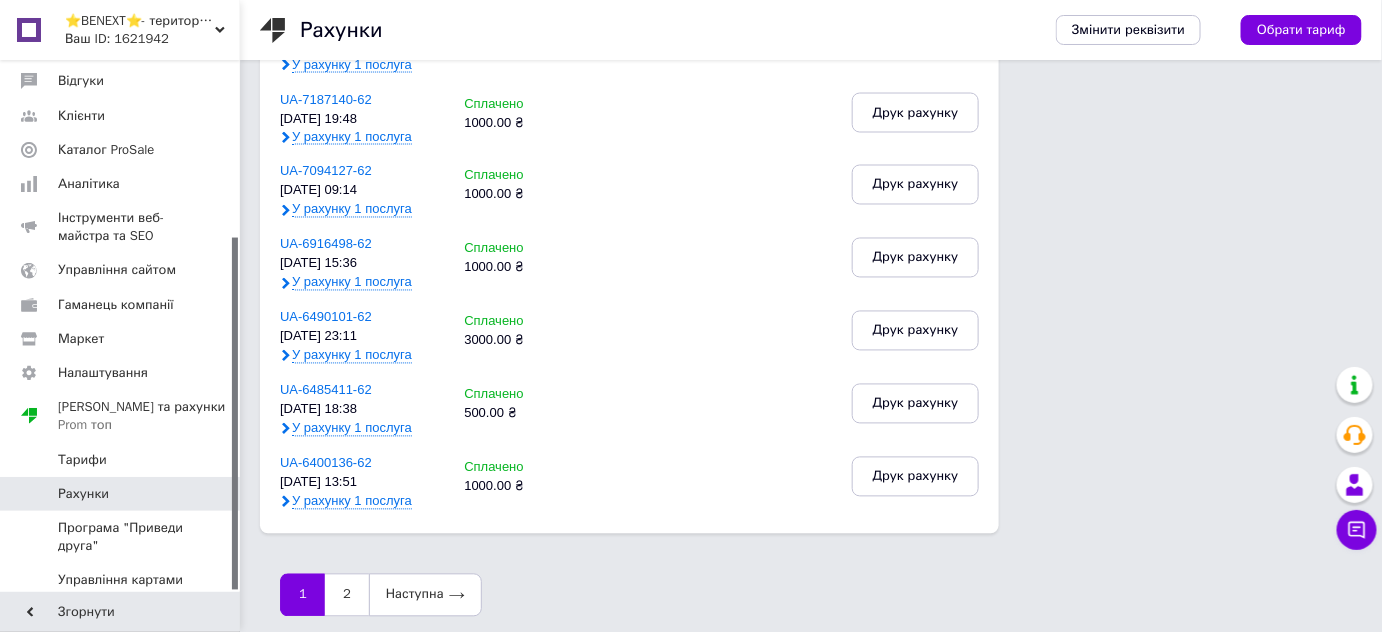 scroll, scrollTop: 1141, scrollLeft: 0, axis: vertical 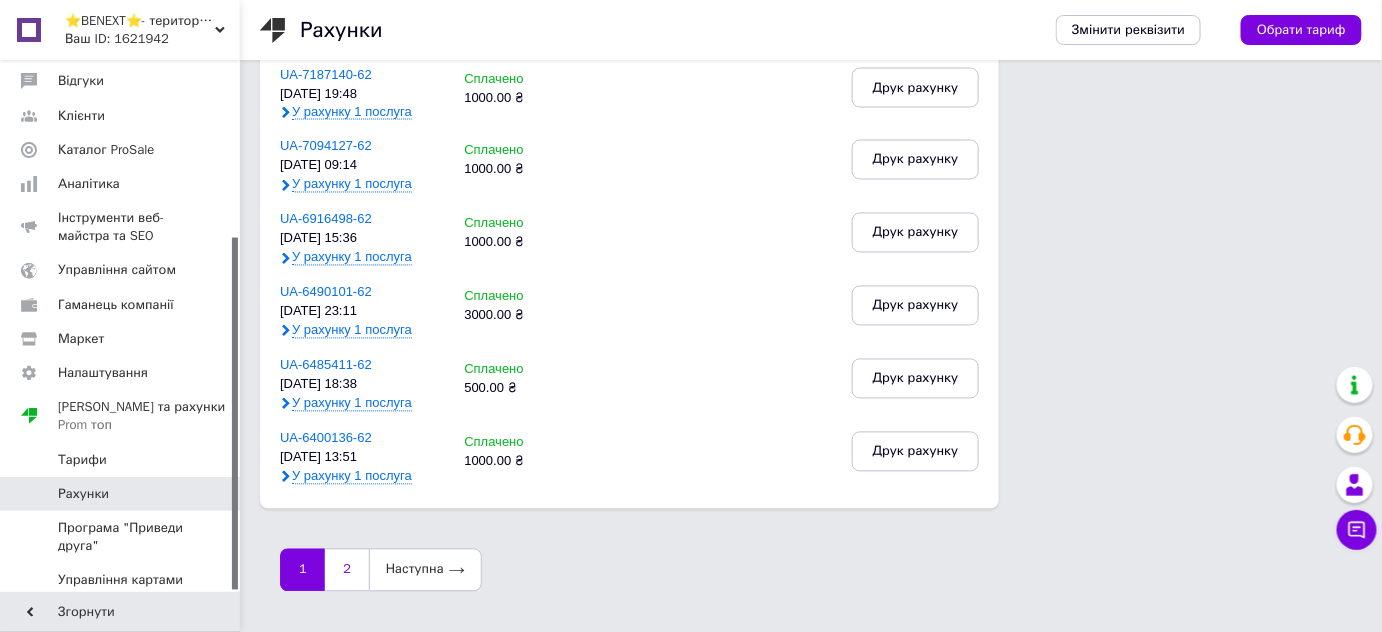 click on "2" at bounding box center [347, 570] 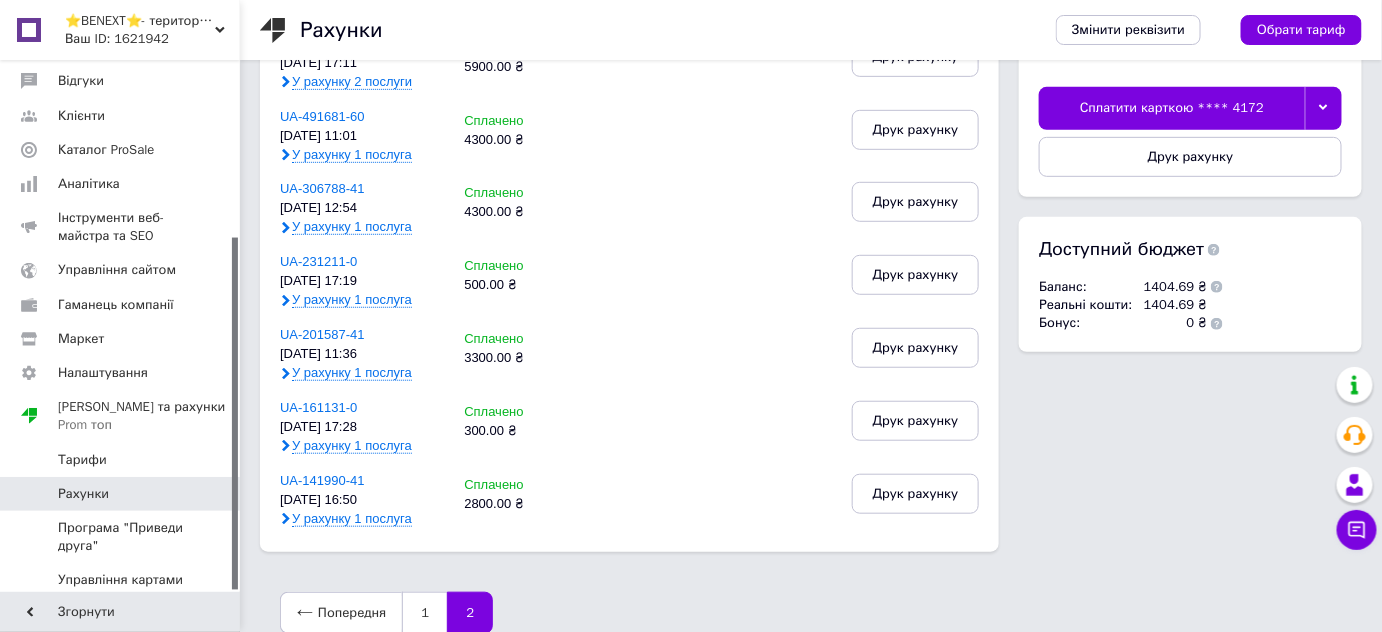 scroll, scrollTop: 340, scrollLeft: 0, axis: vertical 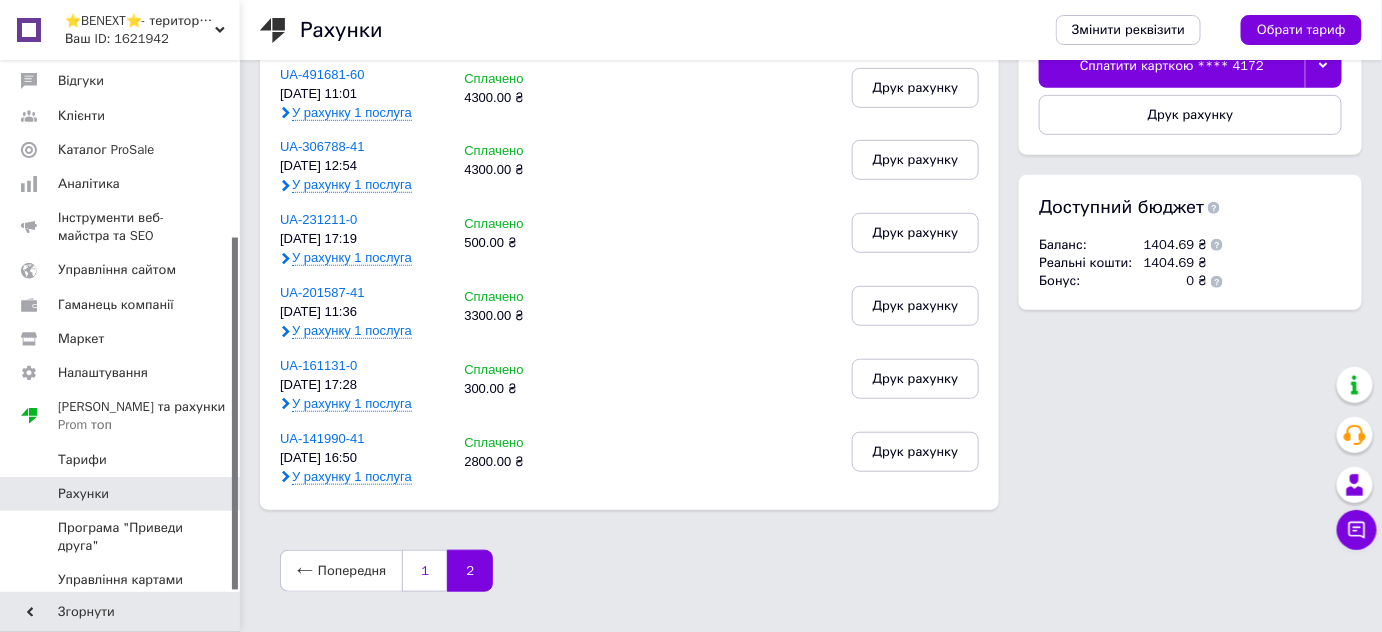 click on "1" at bounding box center (424, 571) 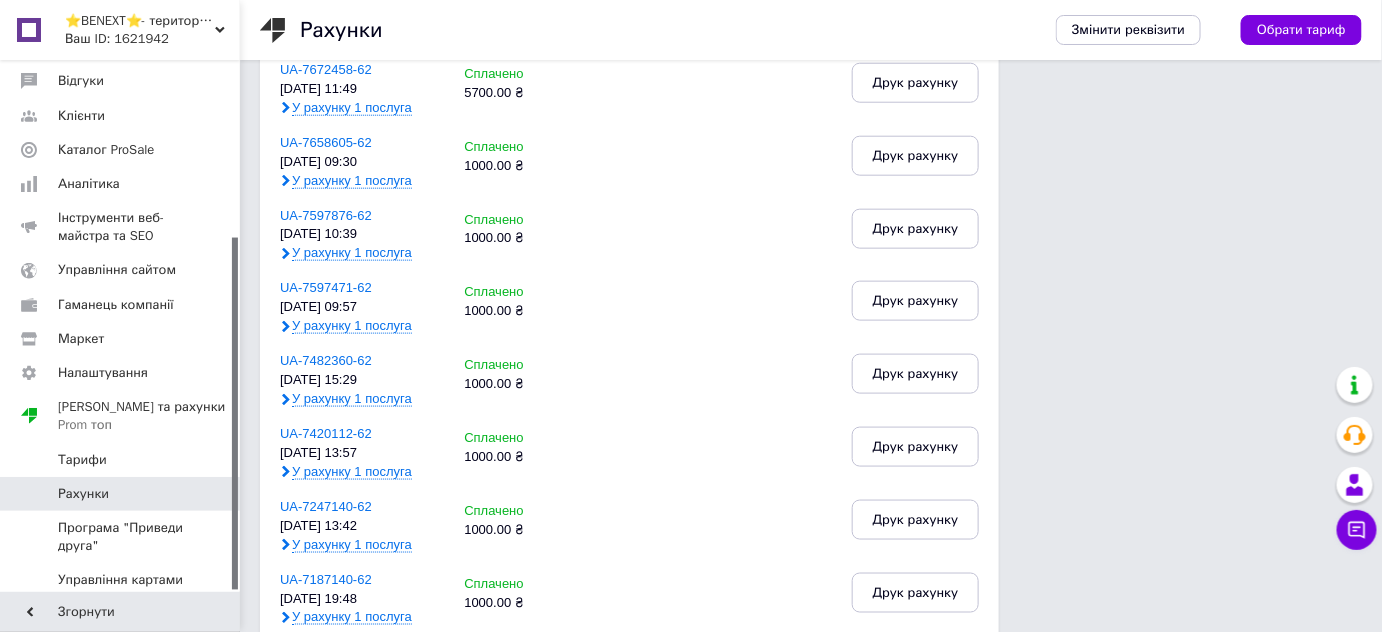 scroll, scrollTop: 1141, scrollLeft: 0, axis: vertical 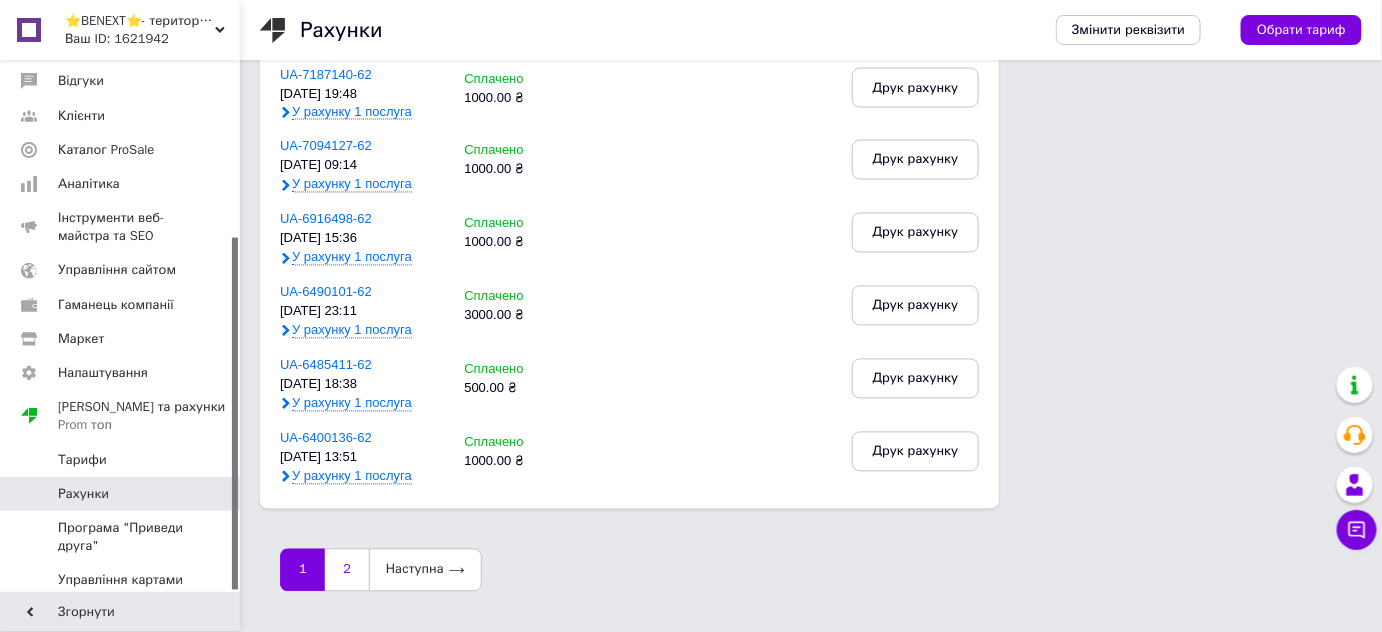click on "2" at bounding box center (347, 570) 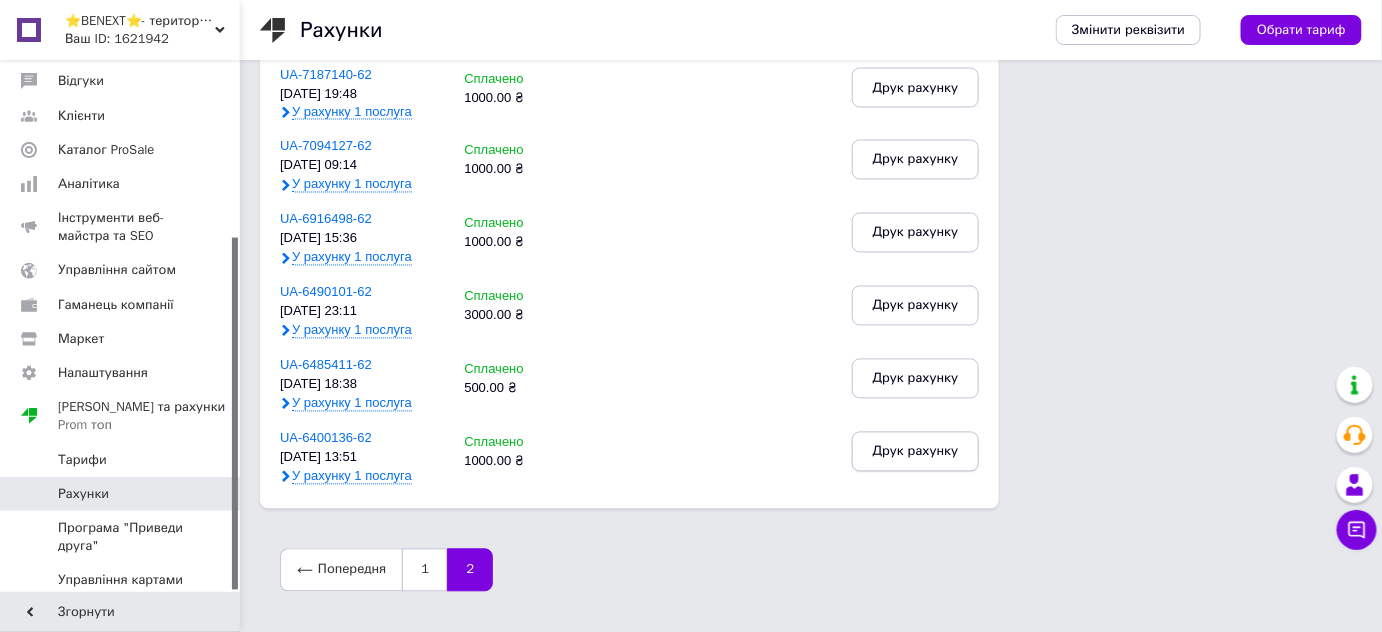 click on "Друк рахунку" at bounding box center [916, 452] 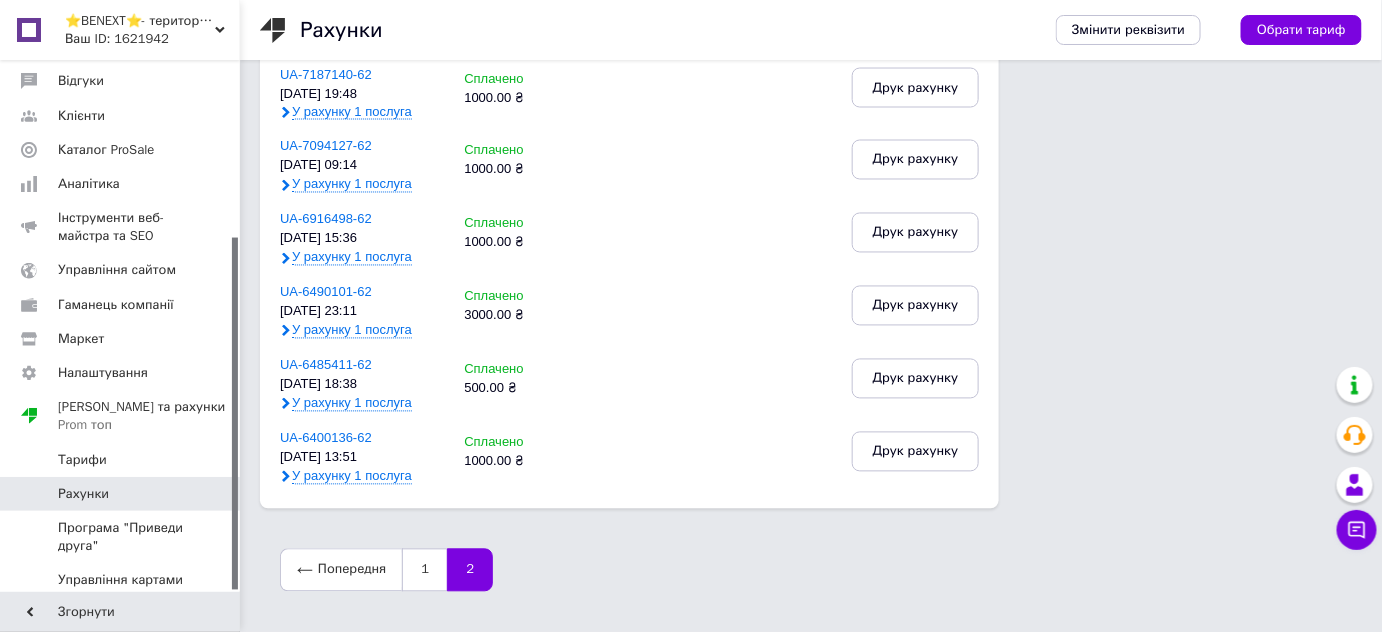 click on "У рахунку 1 послуга" at bounding box center (352, 477) 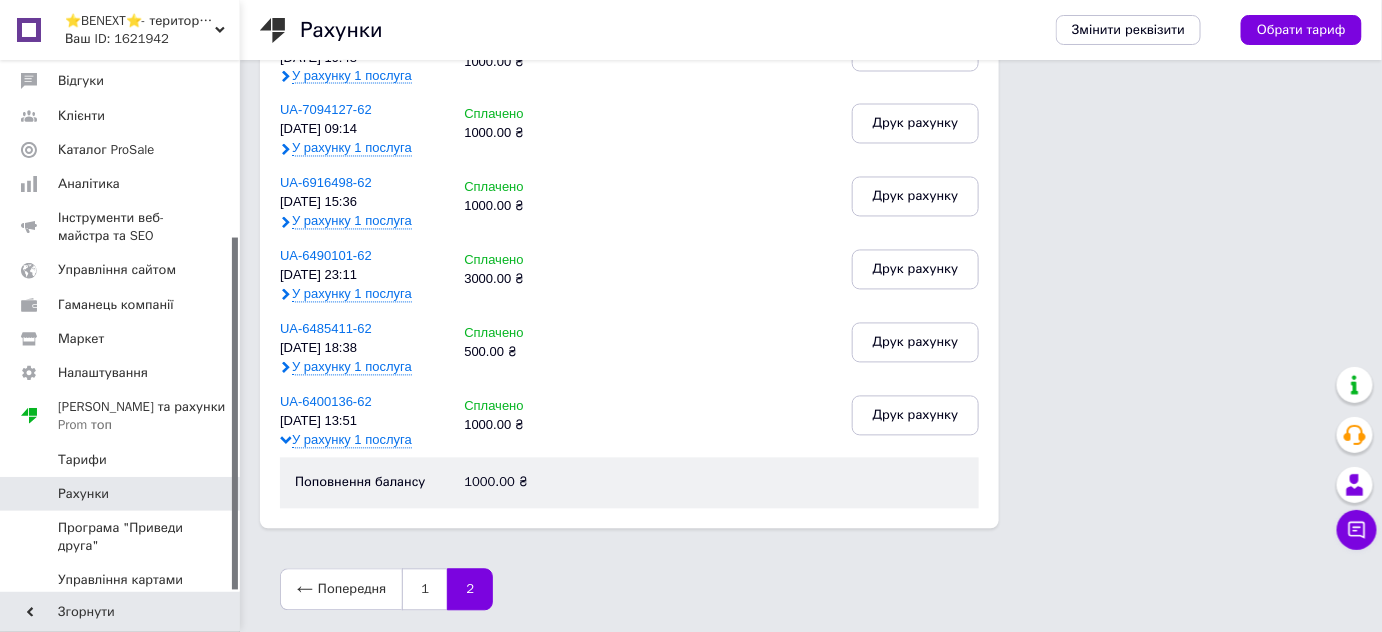 scroll, scrollTop: 1196, scrollLeft: 0, axis: vertical 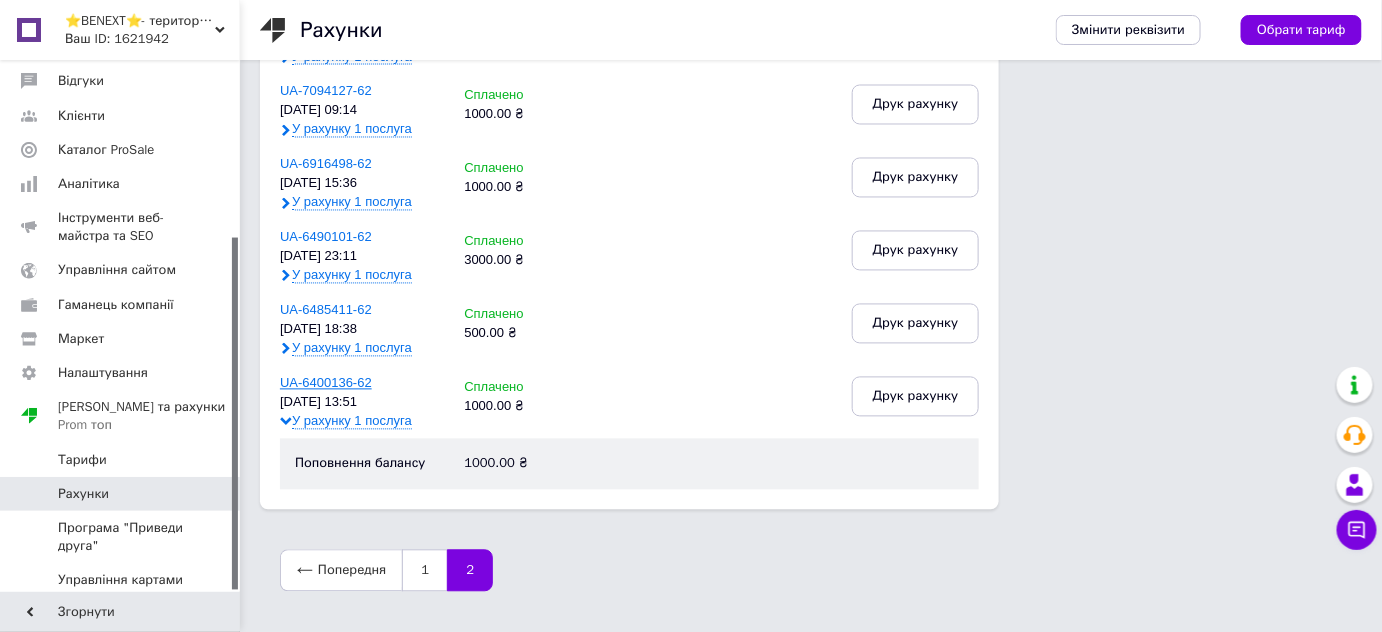 click on "UA-6400136-62" at bounding box center [326, 383] 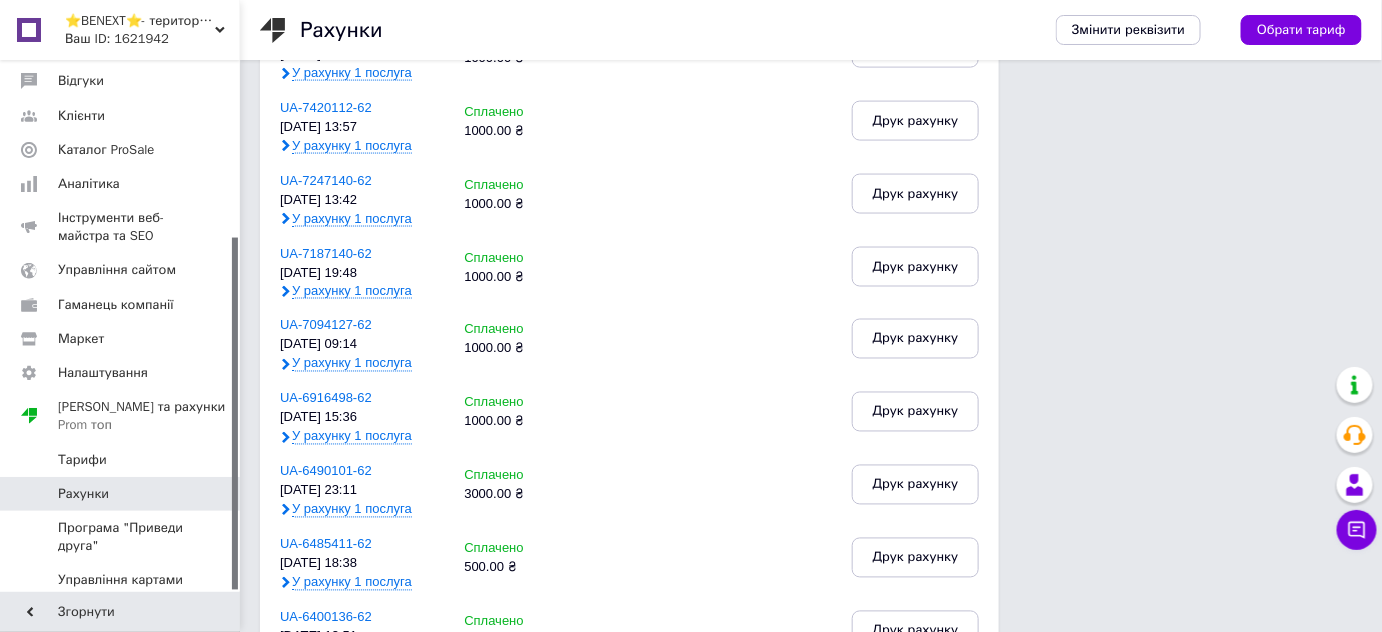scroll, scrollTop: 650, scrollLeft: 0, axis: vertical 